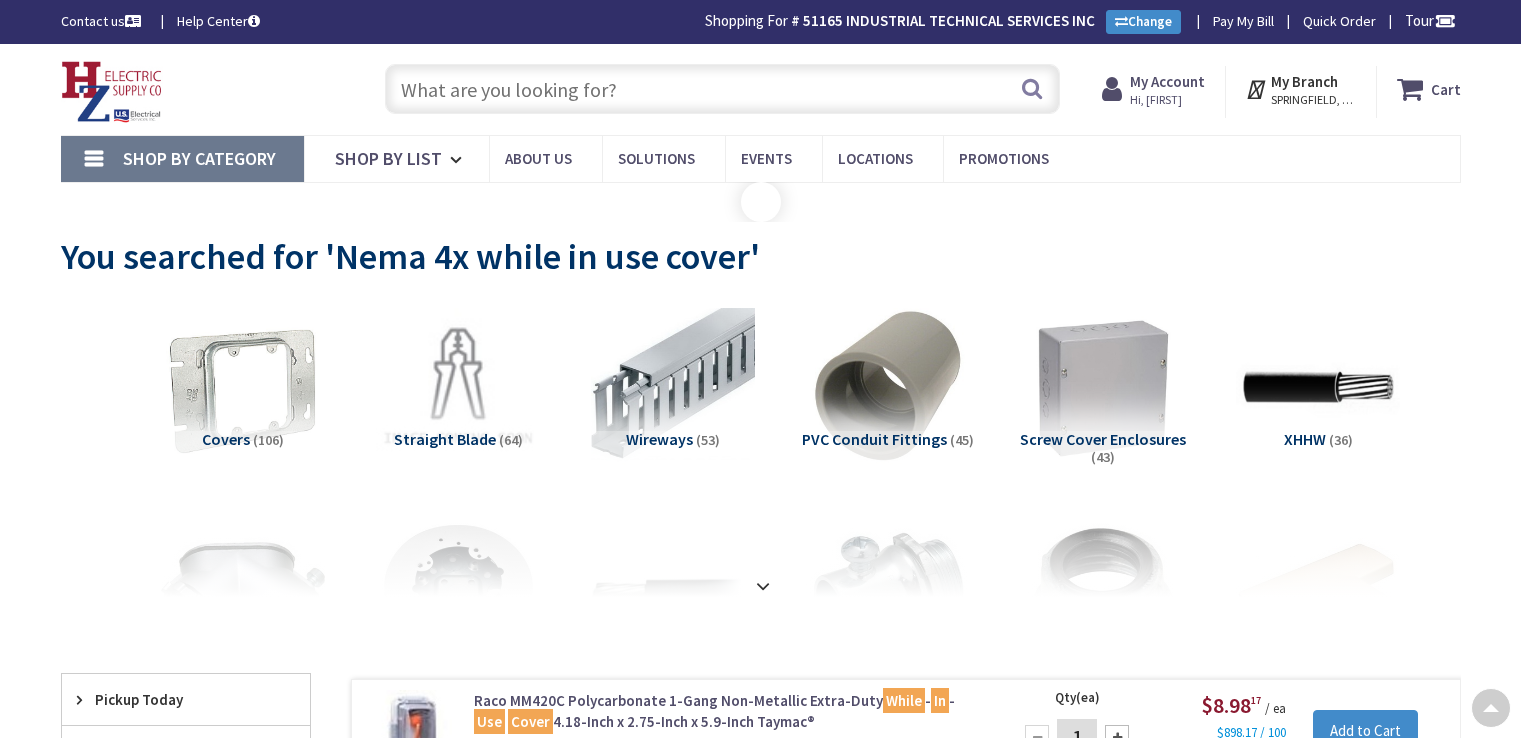 scroll, scrollTop: 0, scrollLeft: 0, axis: both 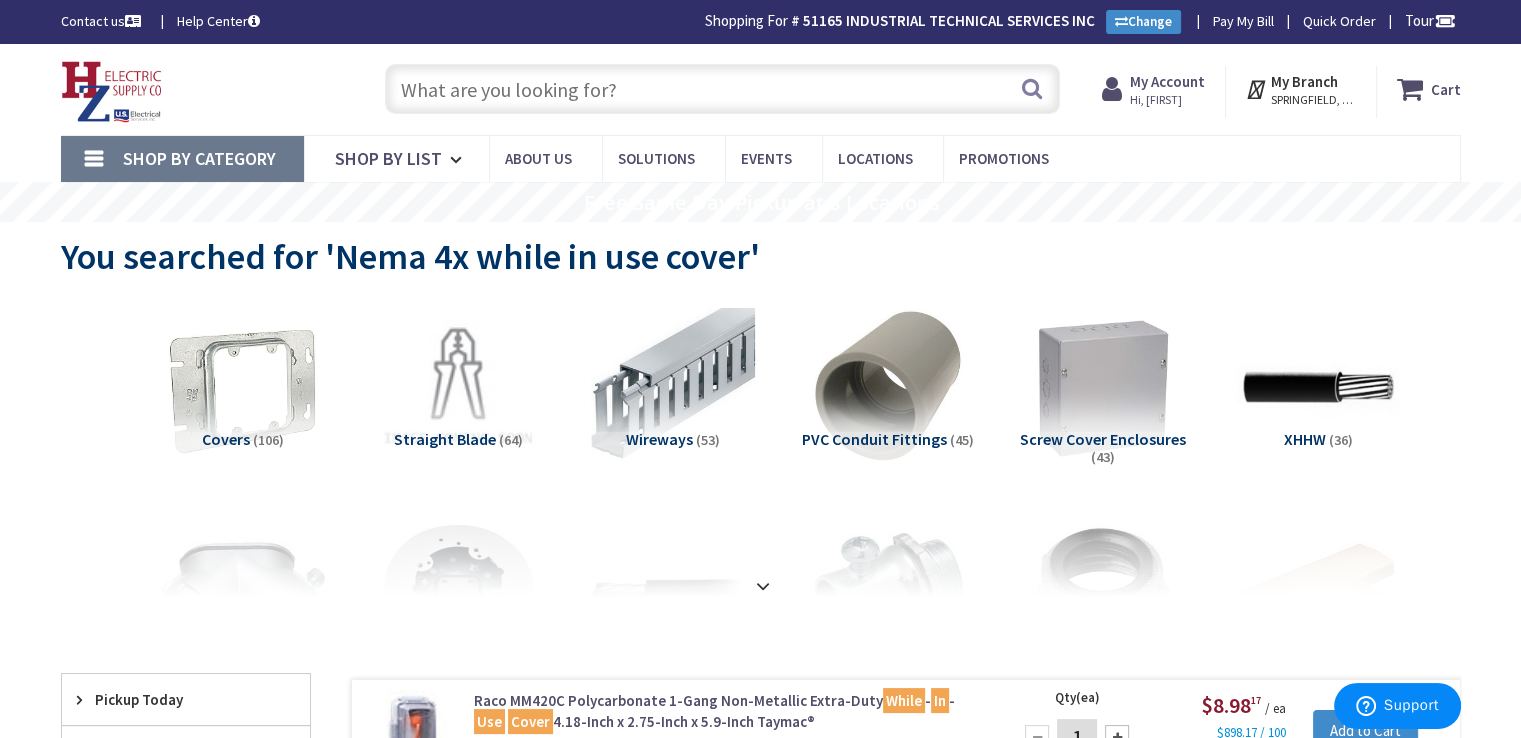 click at bounding box center (722, 89) 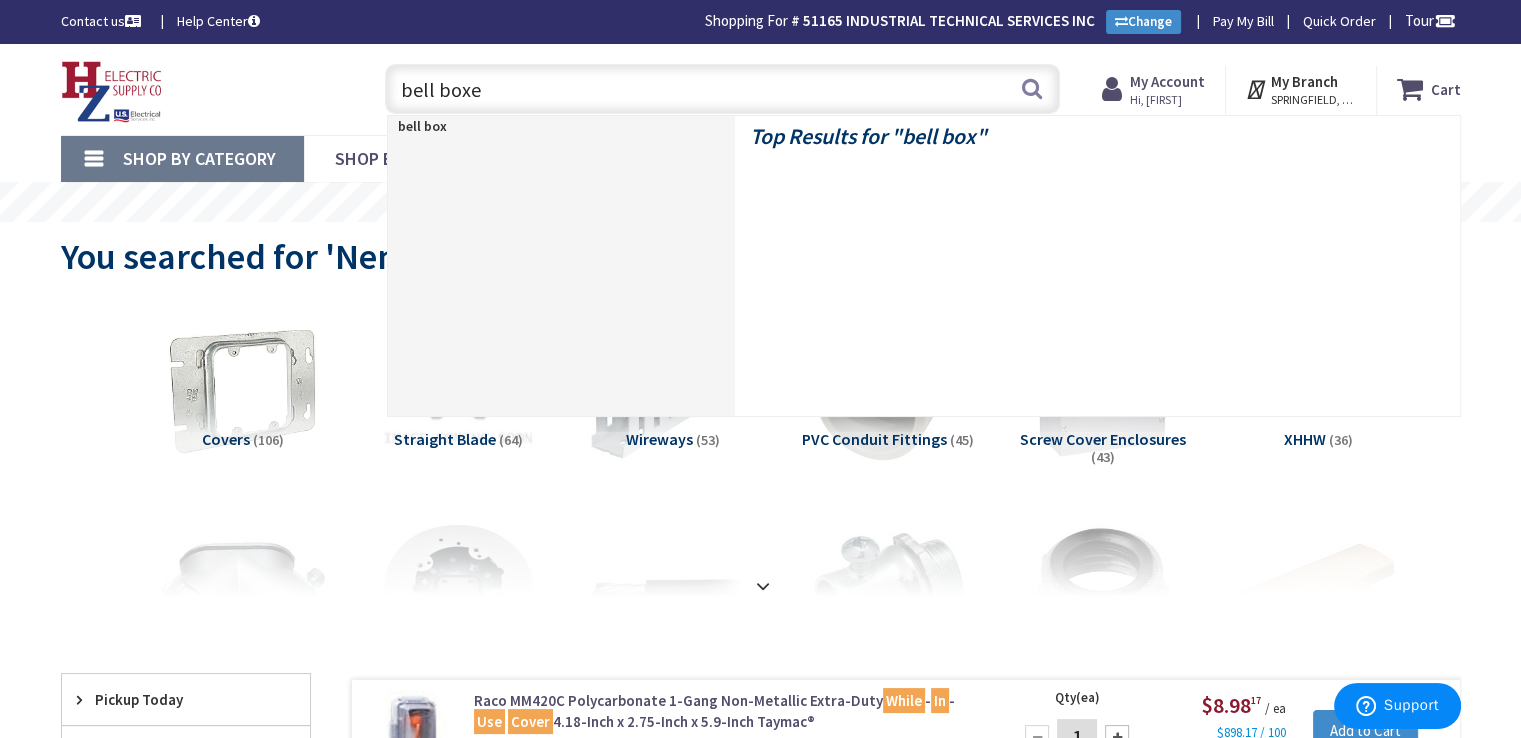 type on "bell boxes" 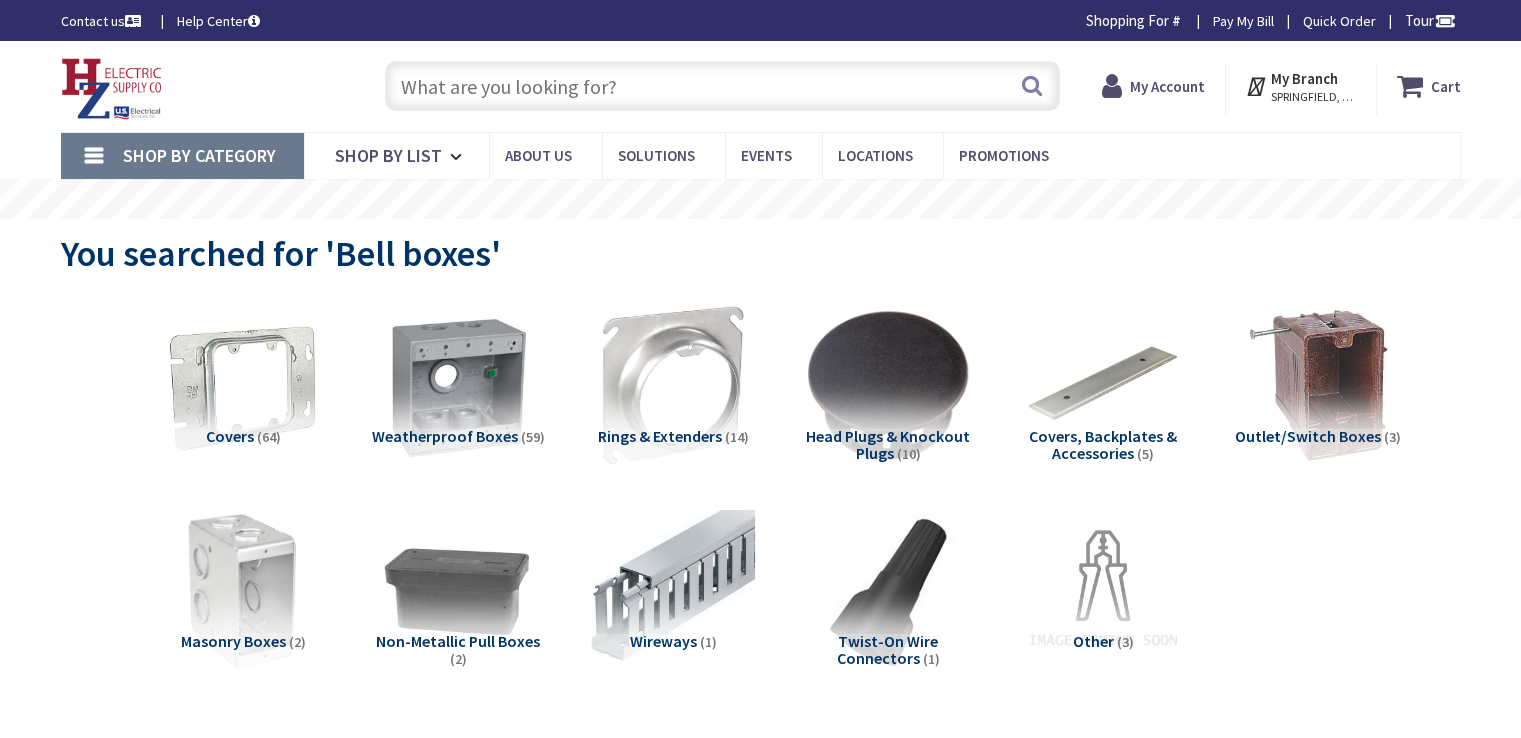 scroll, scrollTop: 43, scrollLeft: 0, axis: vertical 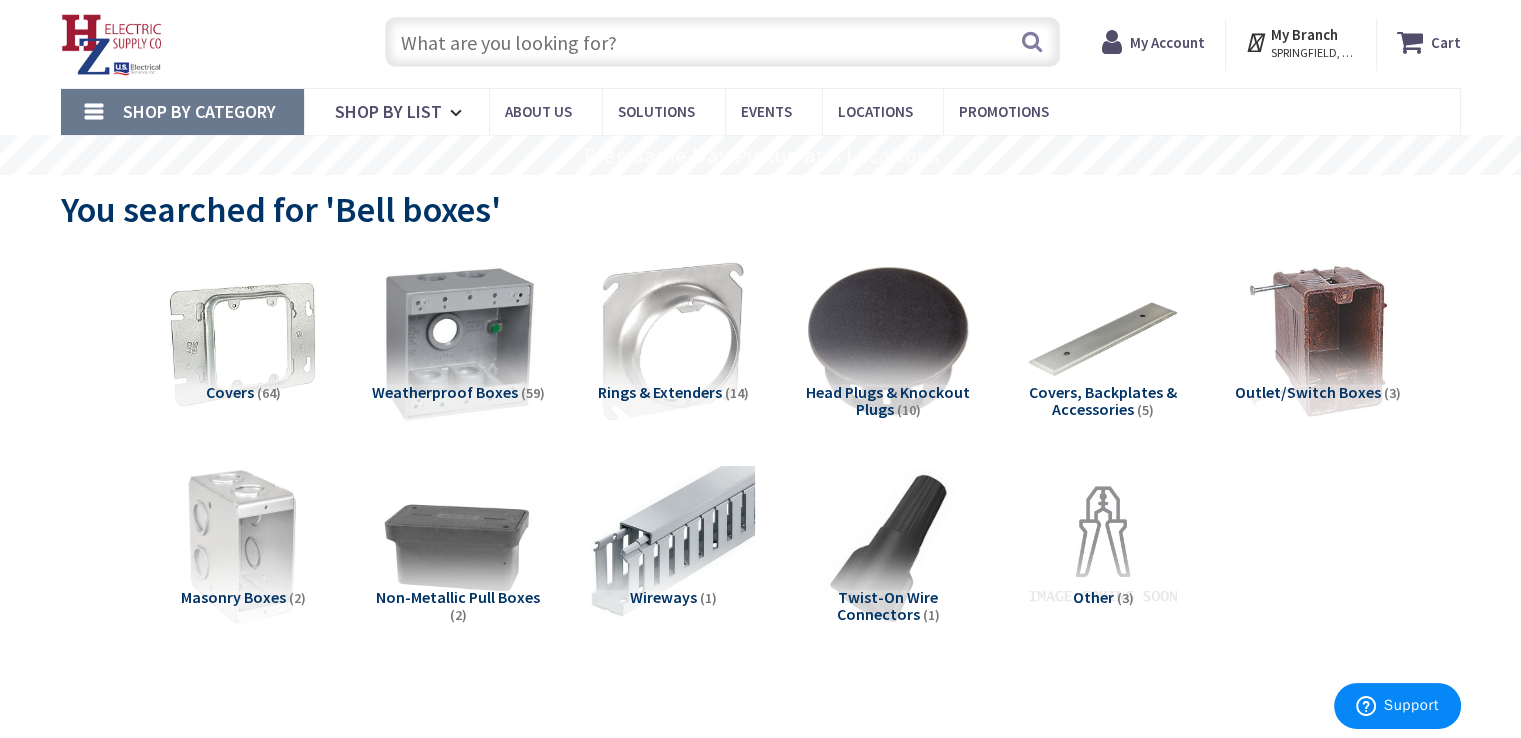 click at bounding box center [457, 341] 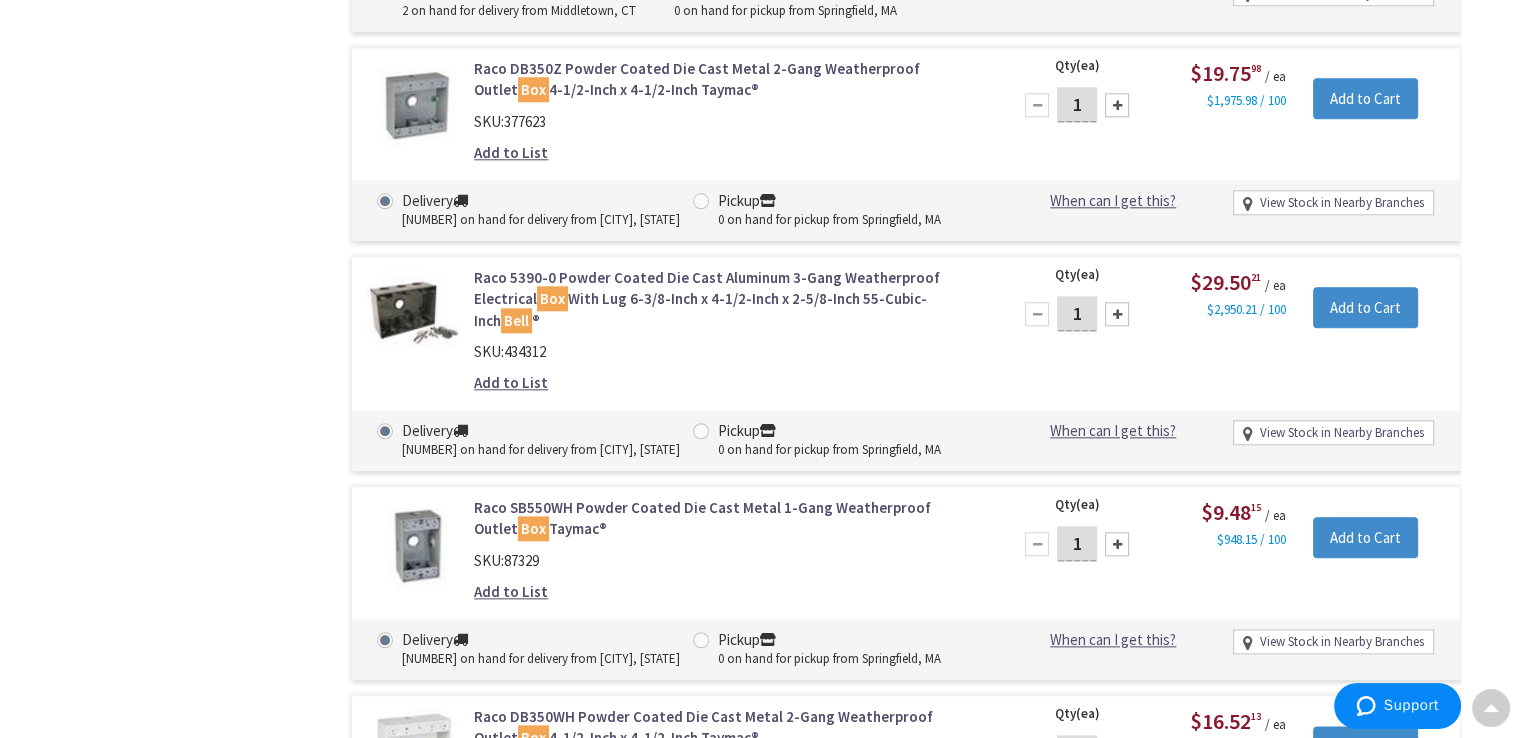 scroll, scrollTop: 9742, scrollLeft: 0, axis: vertical 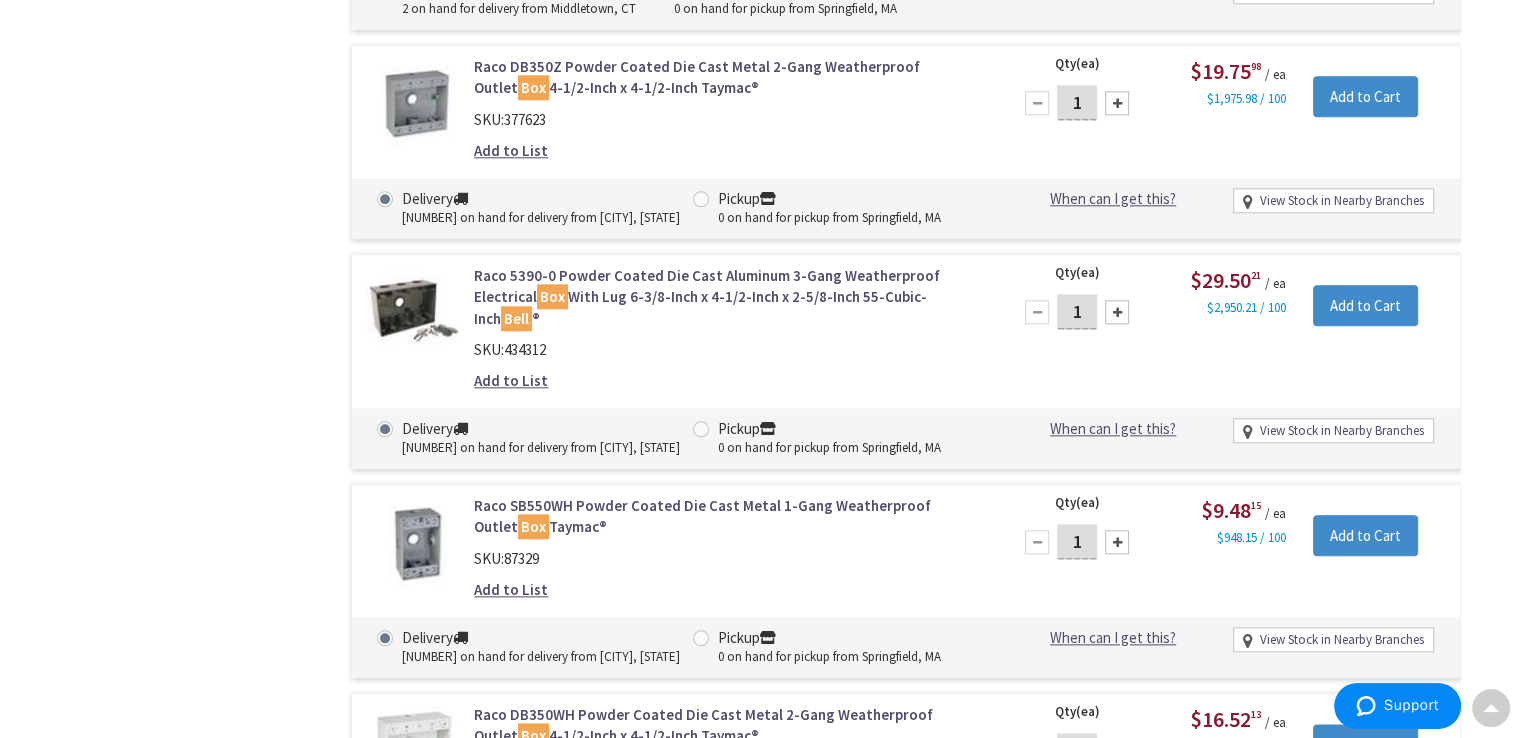 click on "Pickup" at bounding box center (785, 1264) 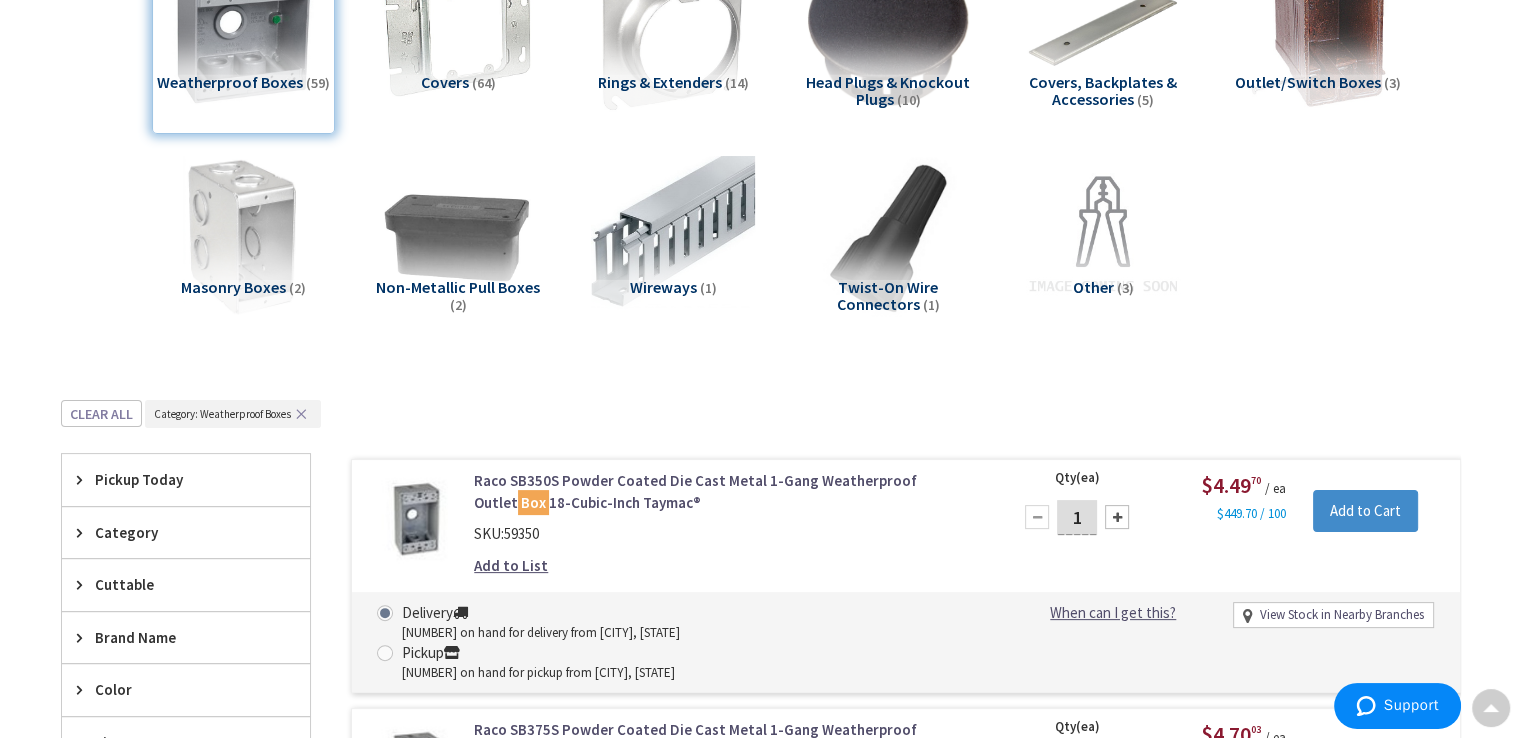 scroll, scrollTop: 0, scrollLeft: 0, axis: both 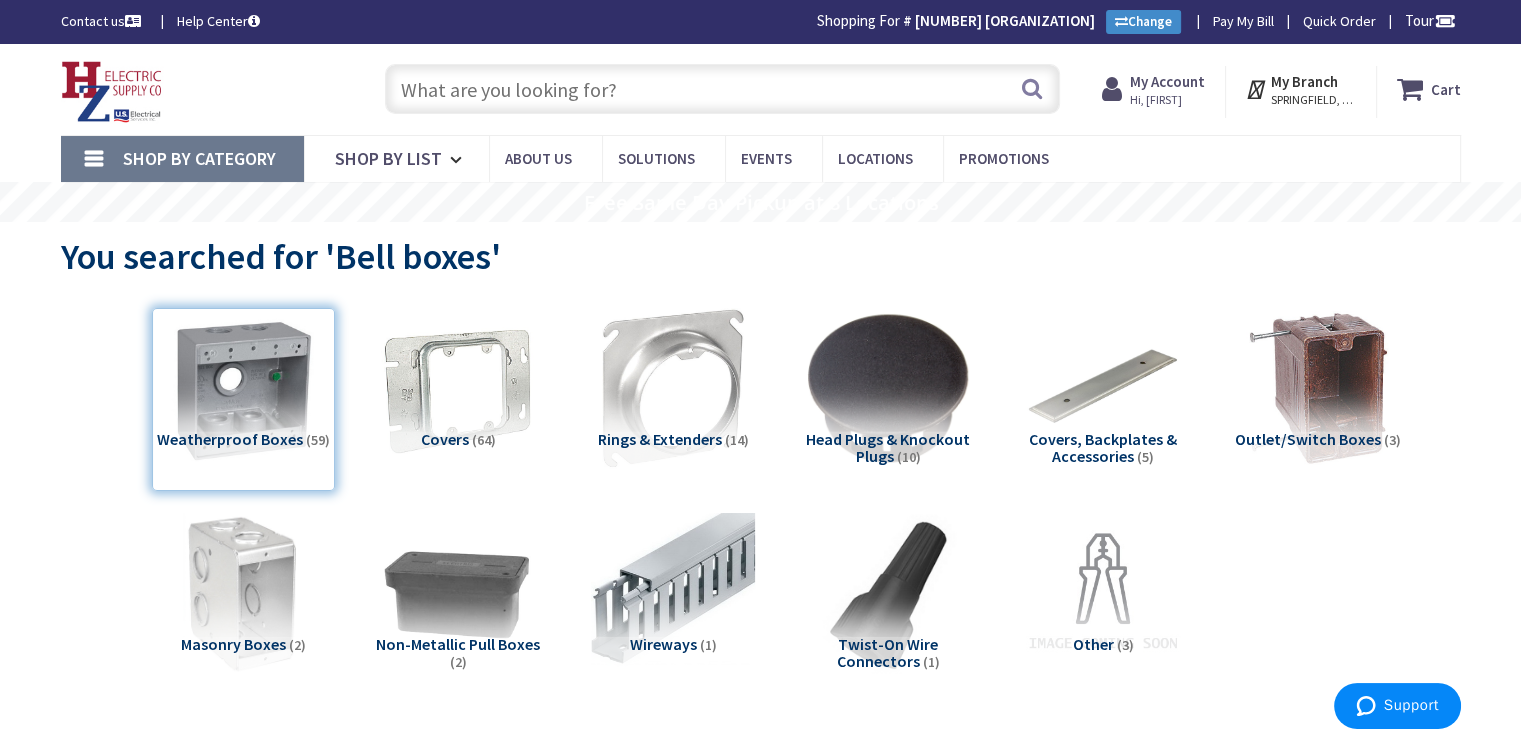 click at bounding box center (722, 89) 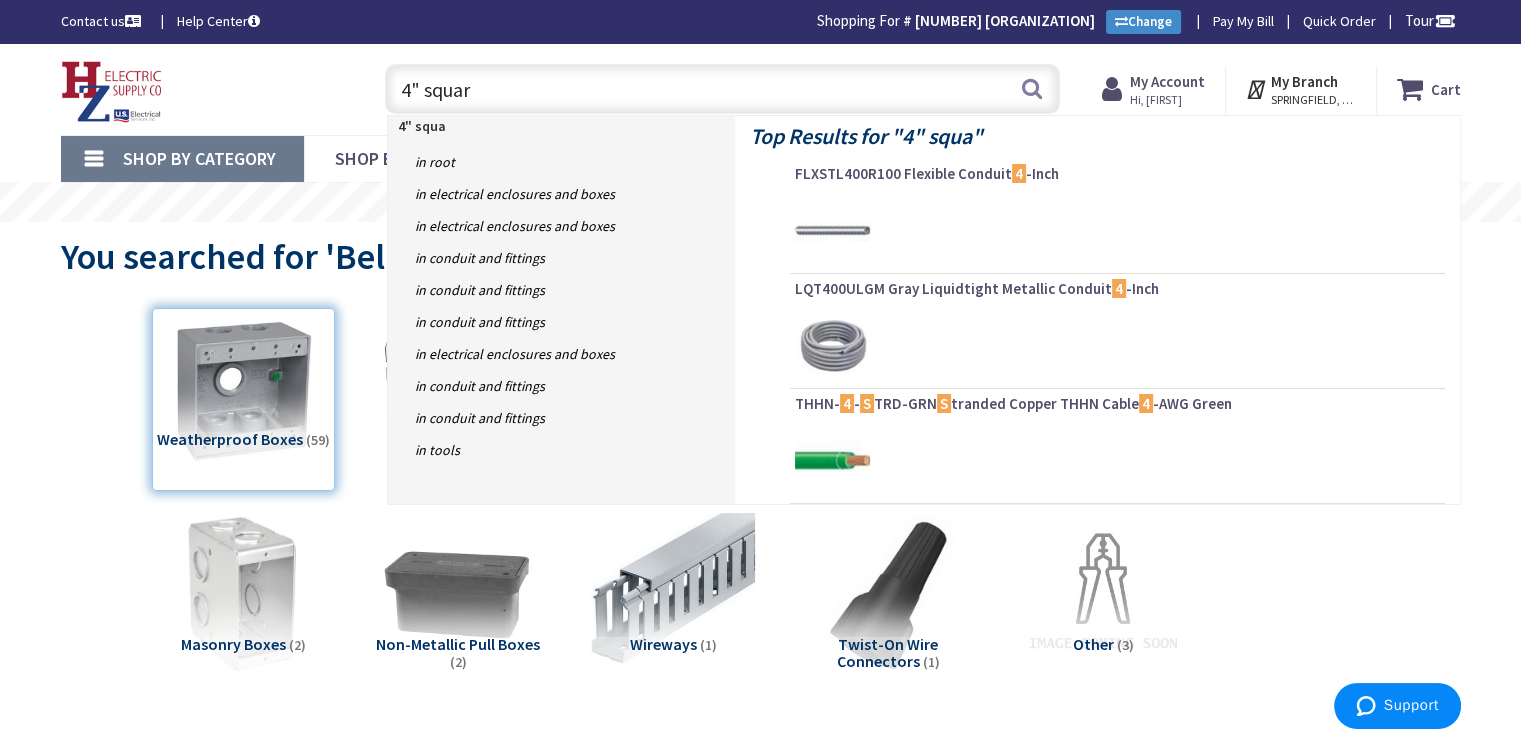 type on "4" square" 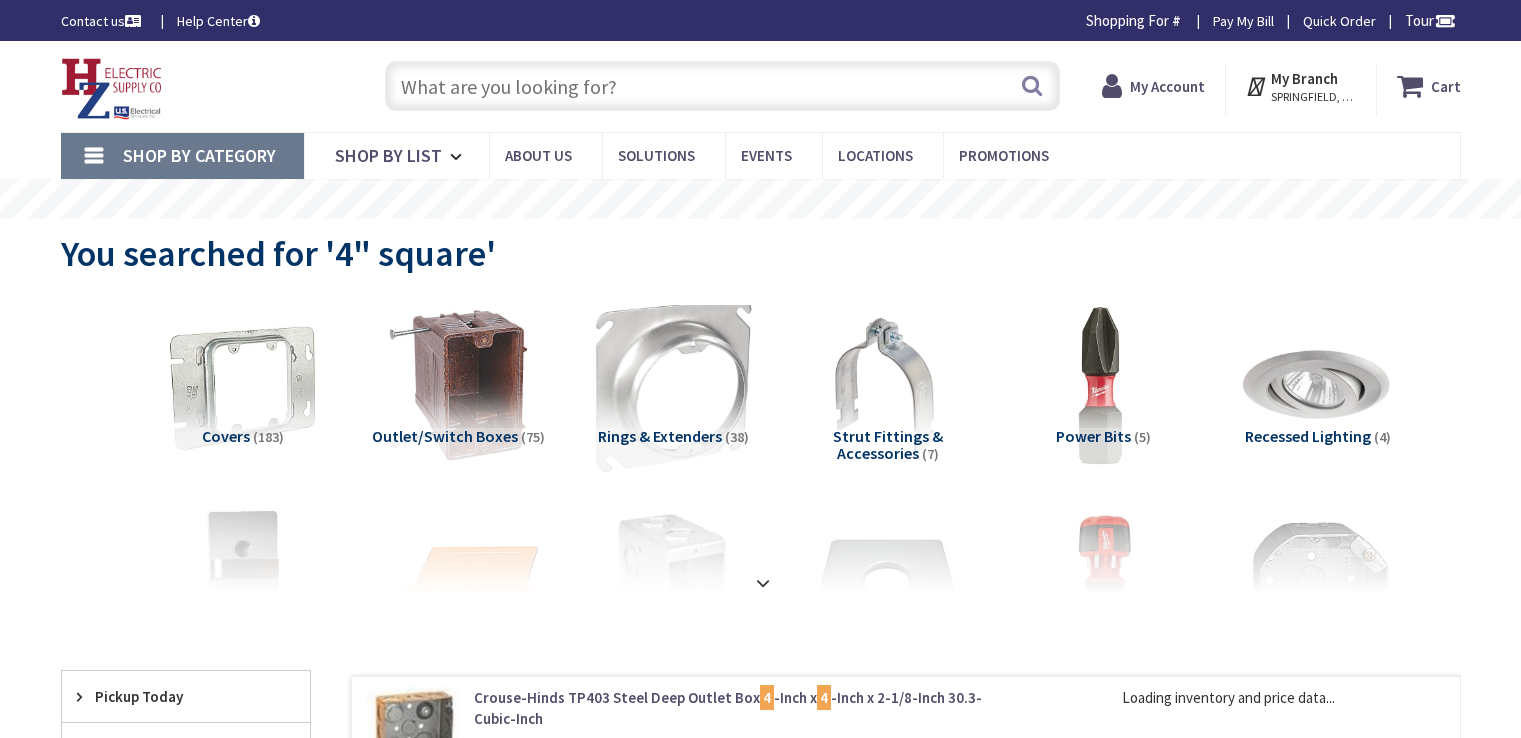 scroll, scrollTop: 0, scrollLeft: 0, axis: both 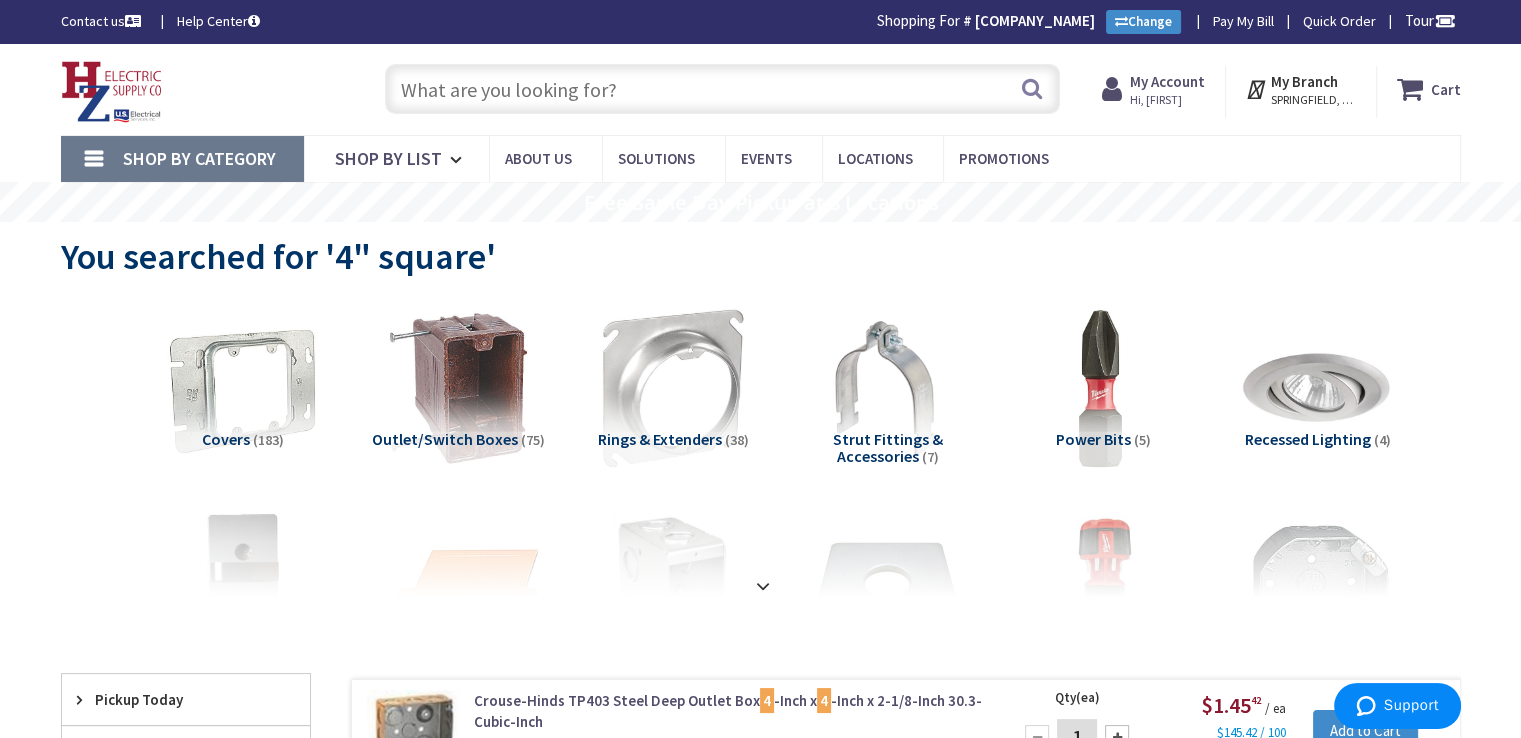 click at bounding box center [722, 89] 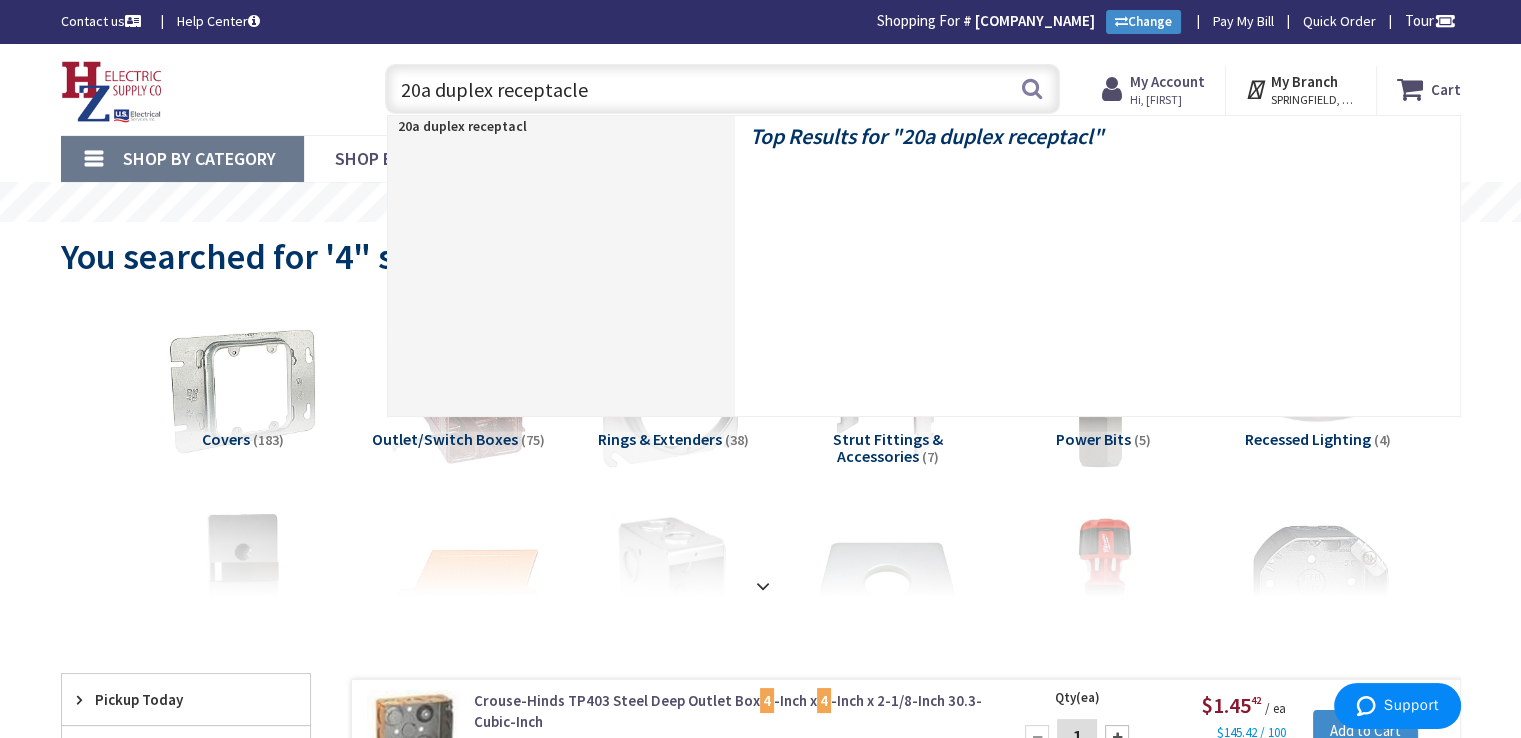 type on "20a duplex receptacles" 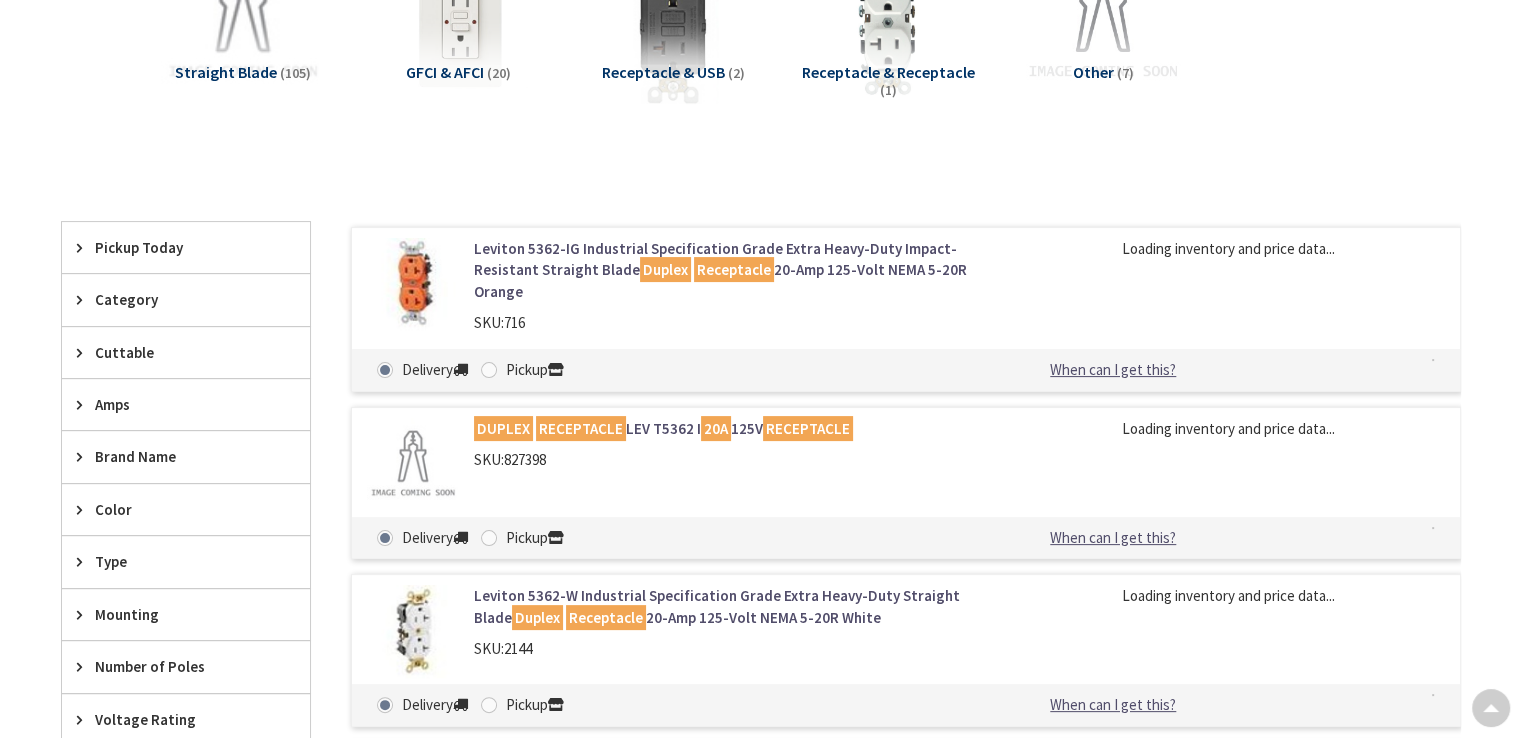 scroll, scrollTop: 364, scrollLeft: 0, axis: vertical 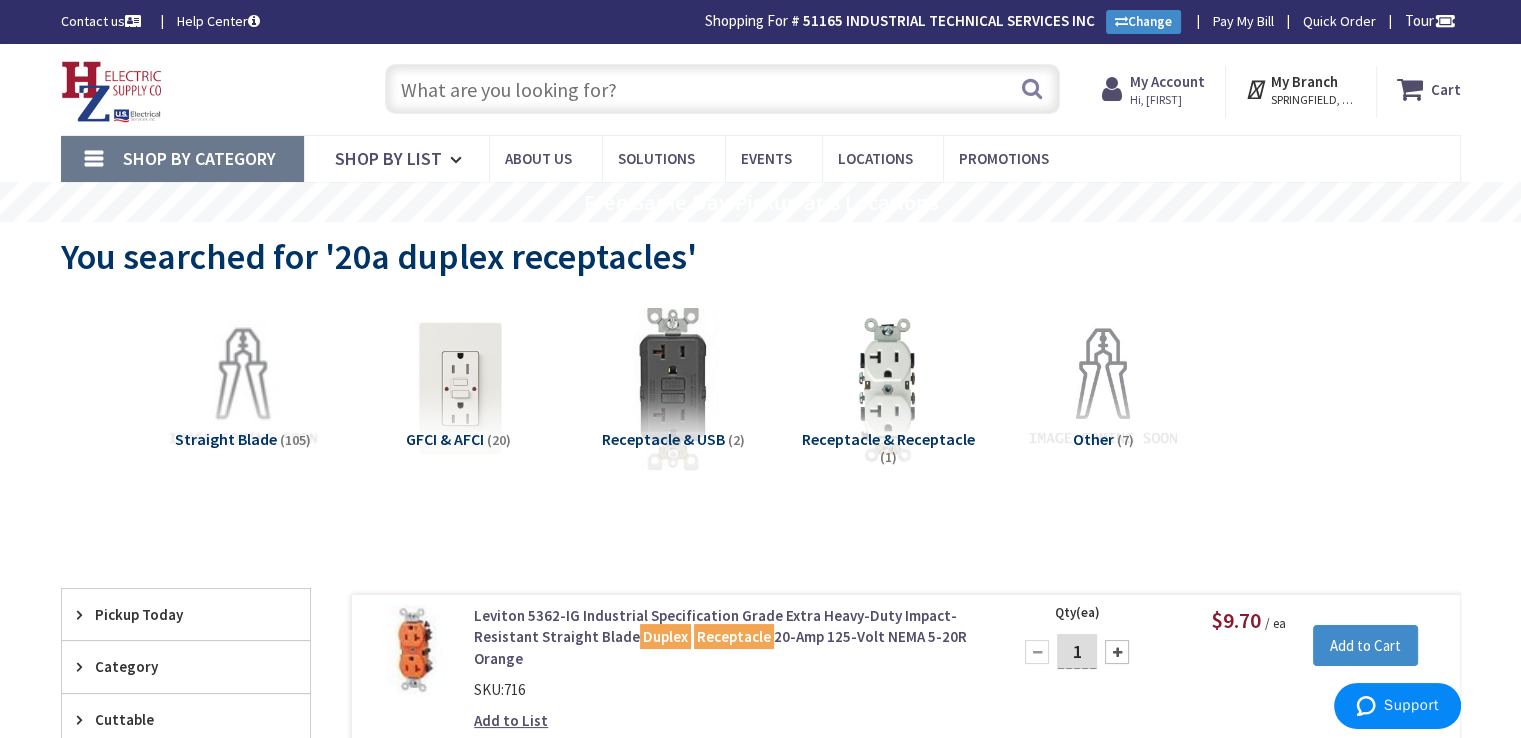 click at bounding box center (722, 89) 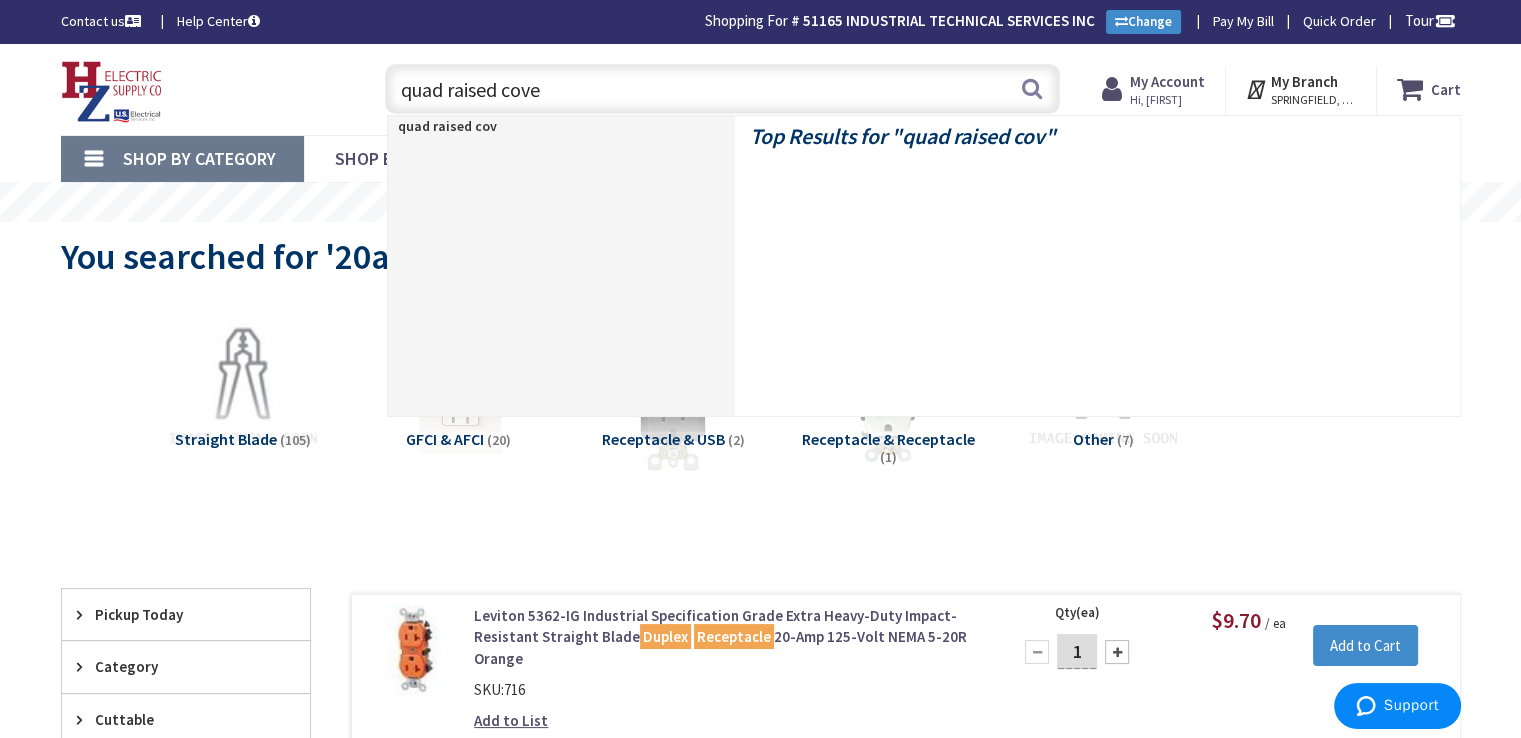 type on "quad raised cover" 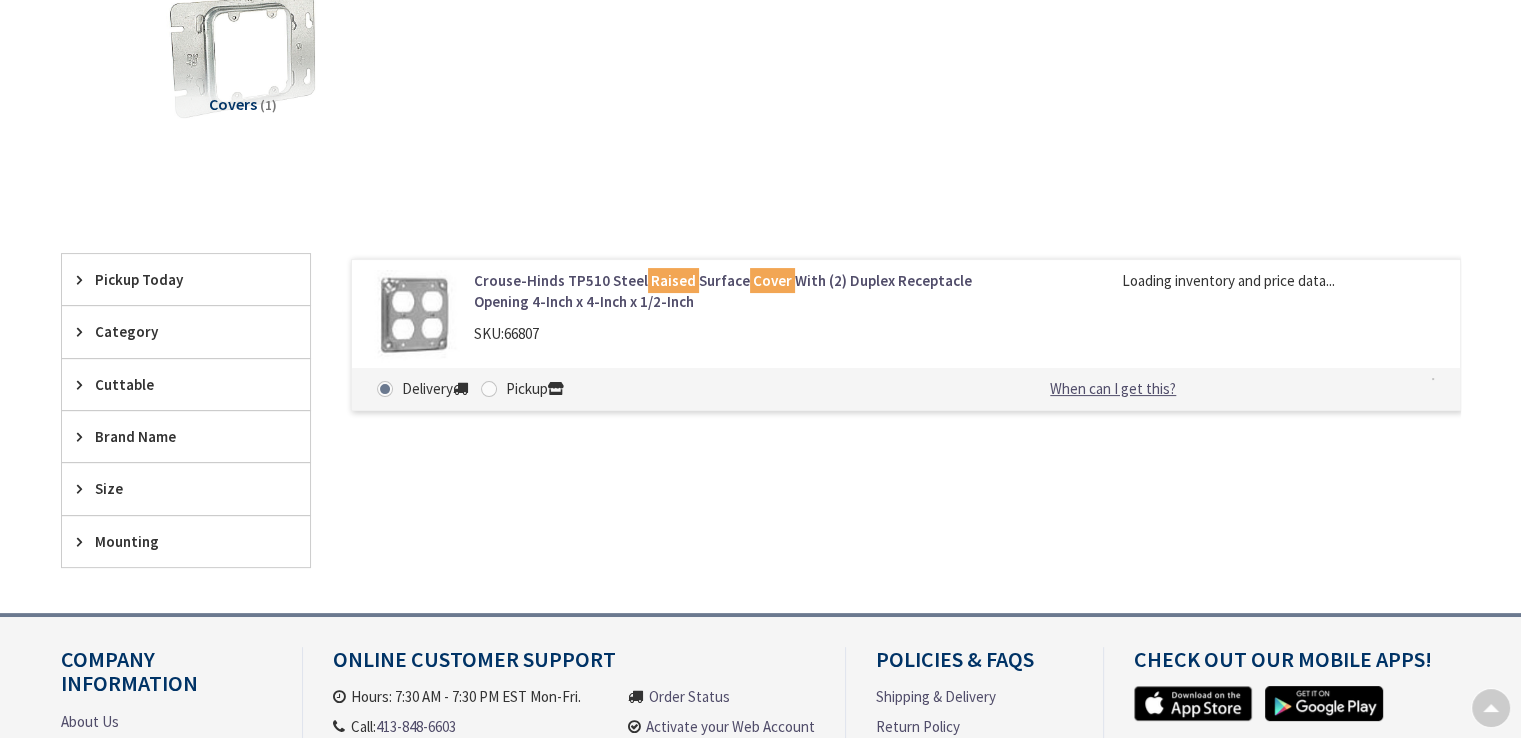 scroll, scrollTop: 332, scrollLeft: 0, axis: vertical 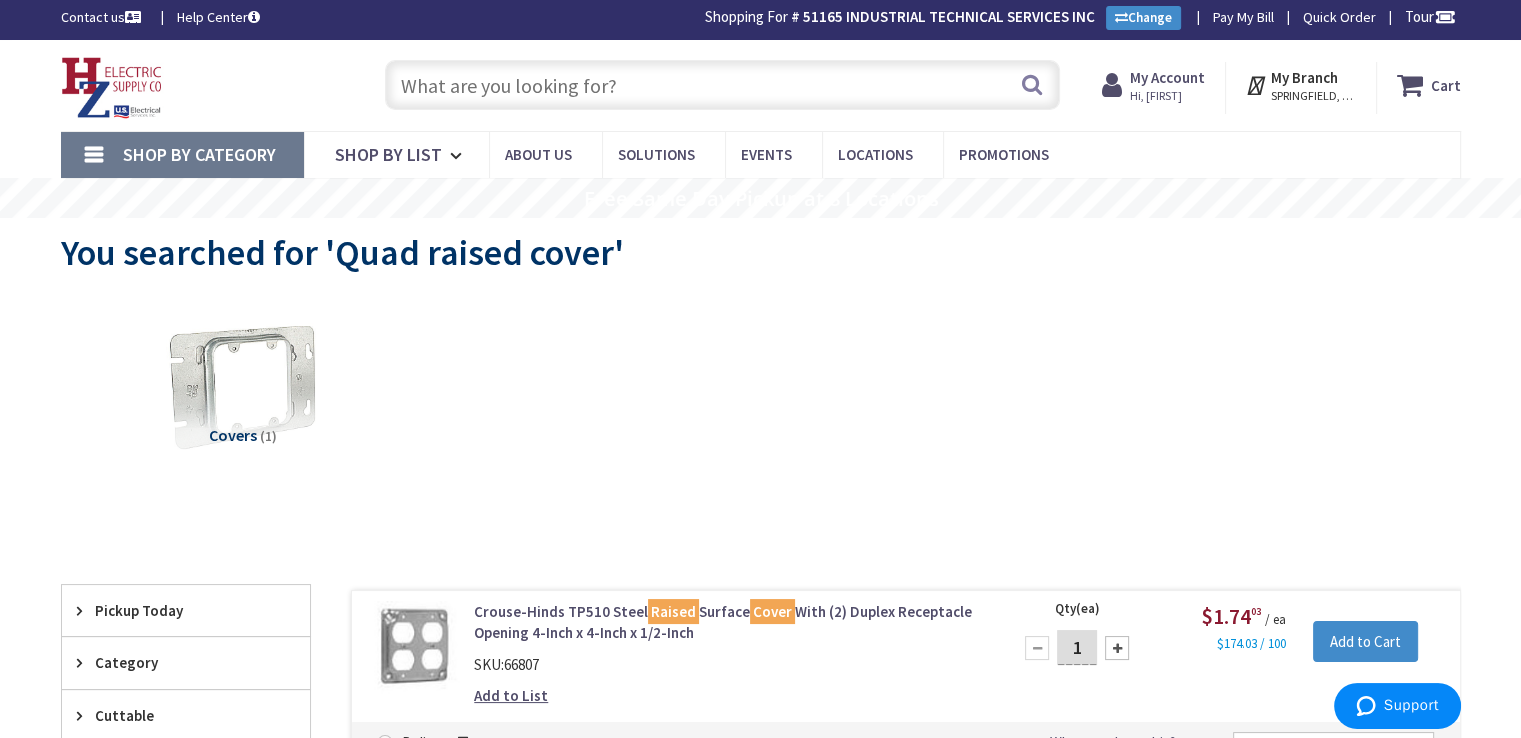 click at bounding box center [722, 85] 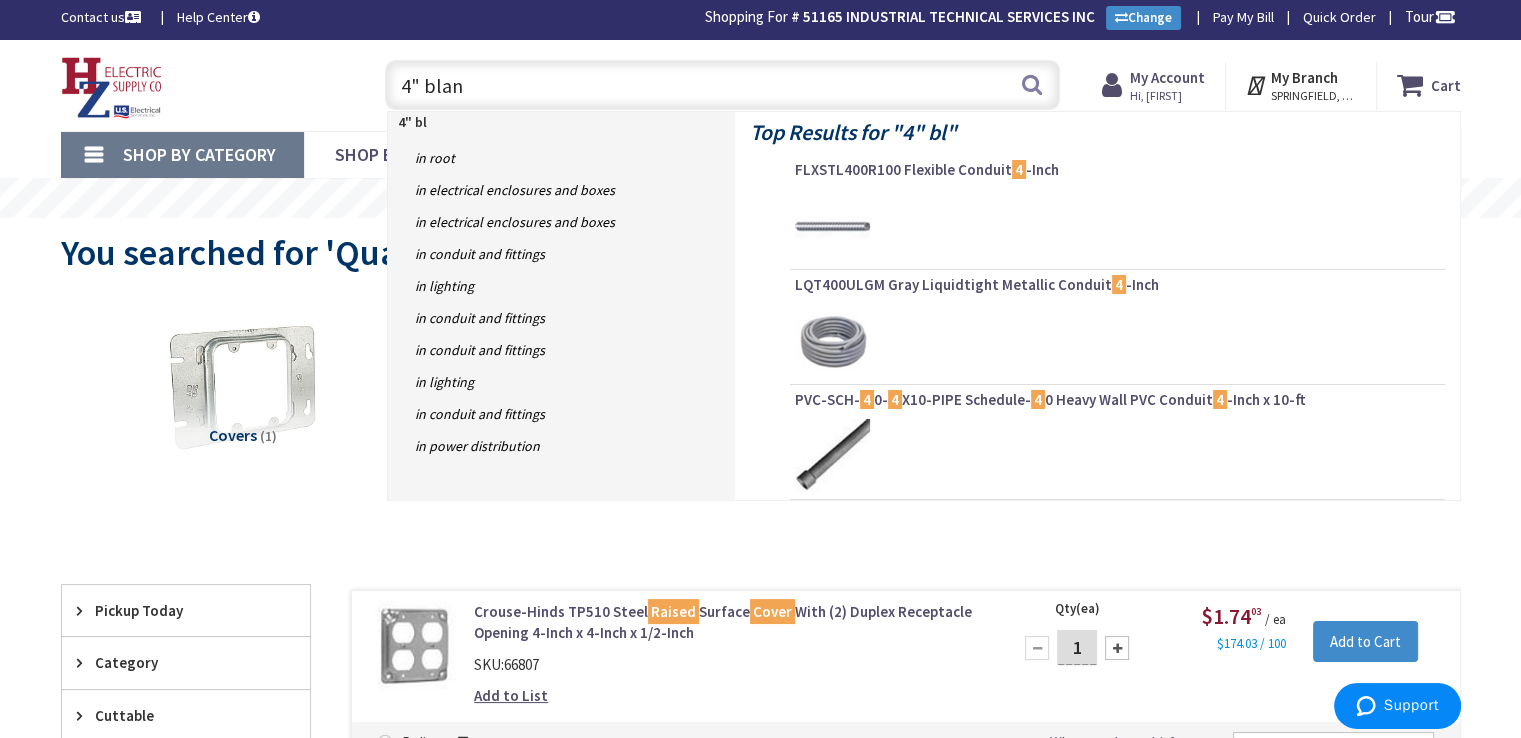 type on "4" blank" 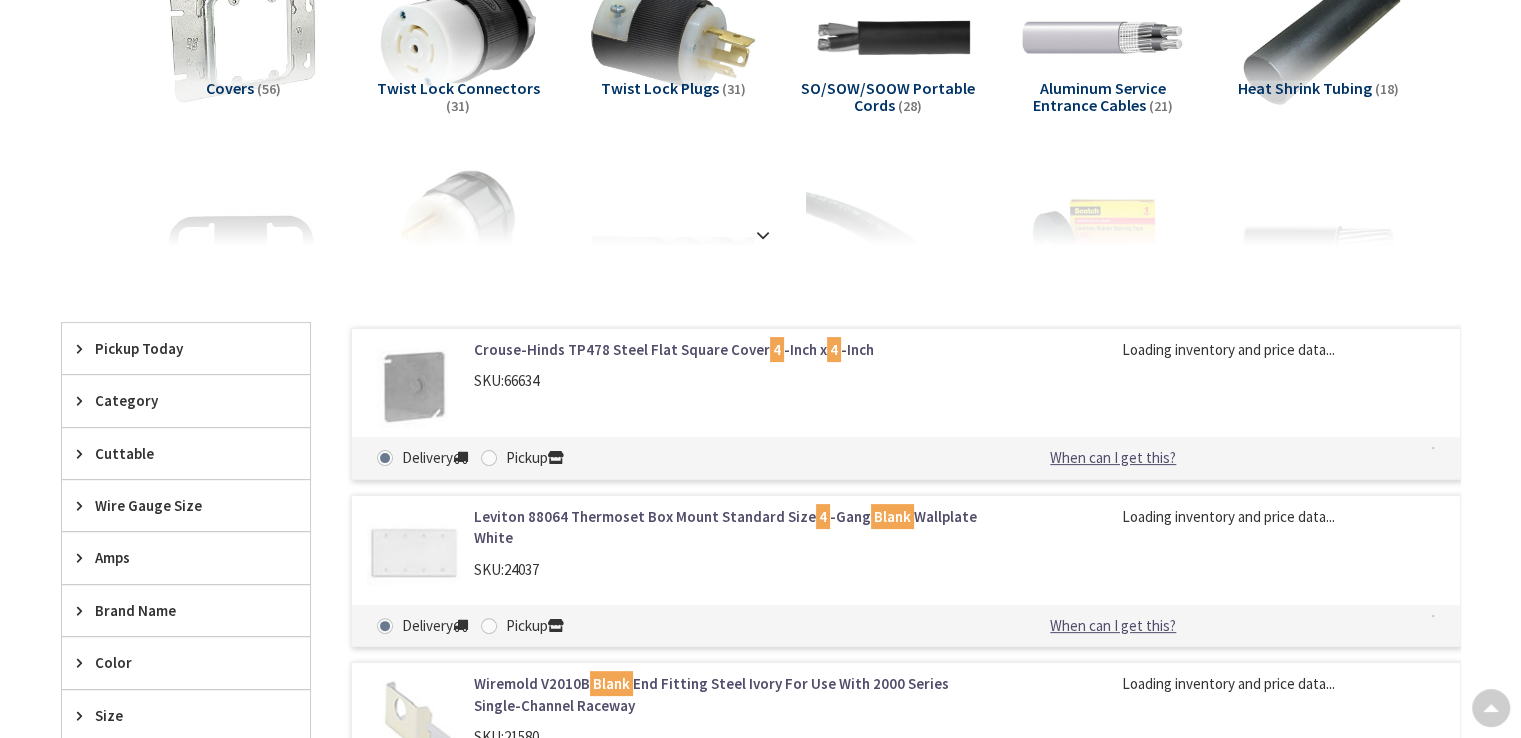 scroll, scrollTop: 348, scrollLeft: 0, axis: vertical 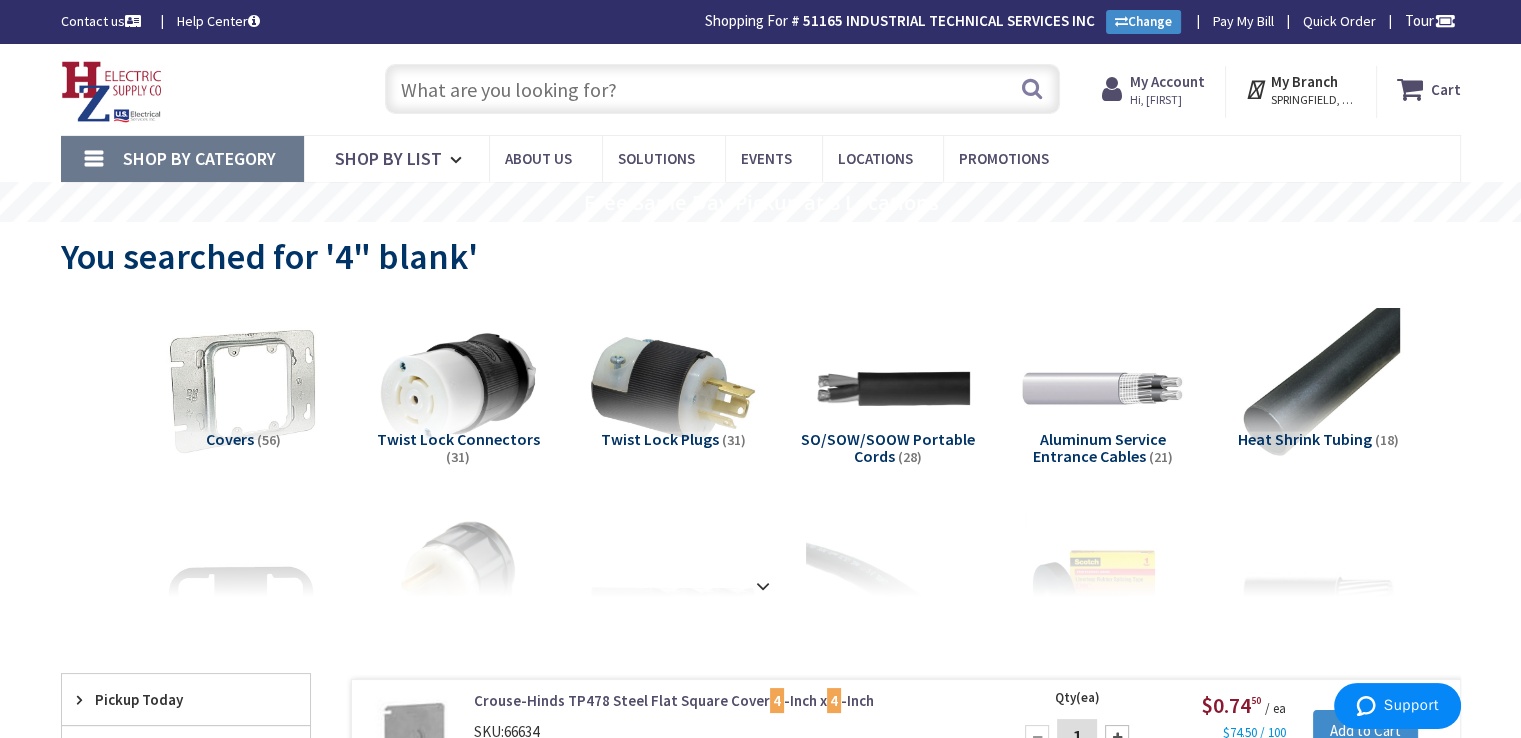 click at bounding box center [722, 89] 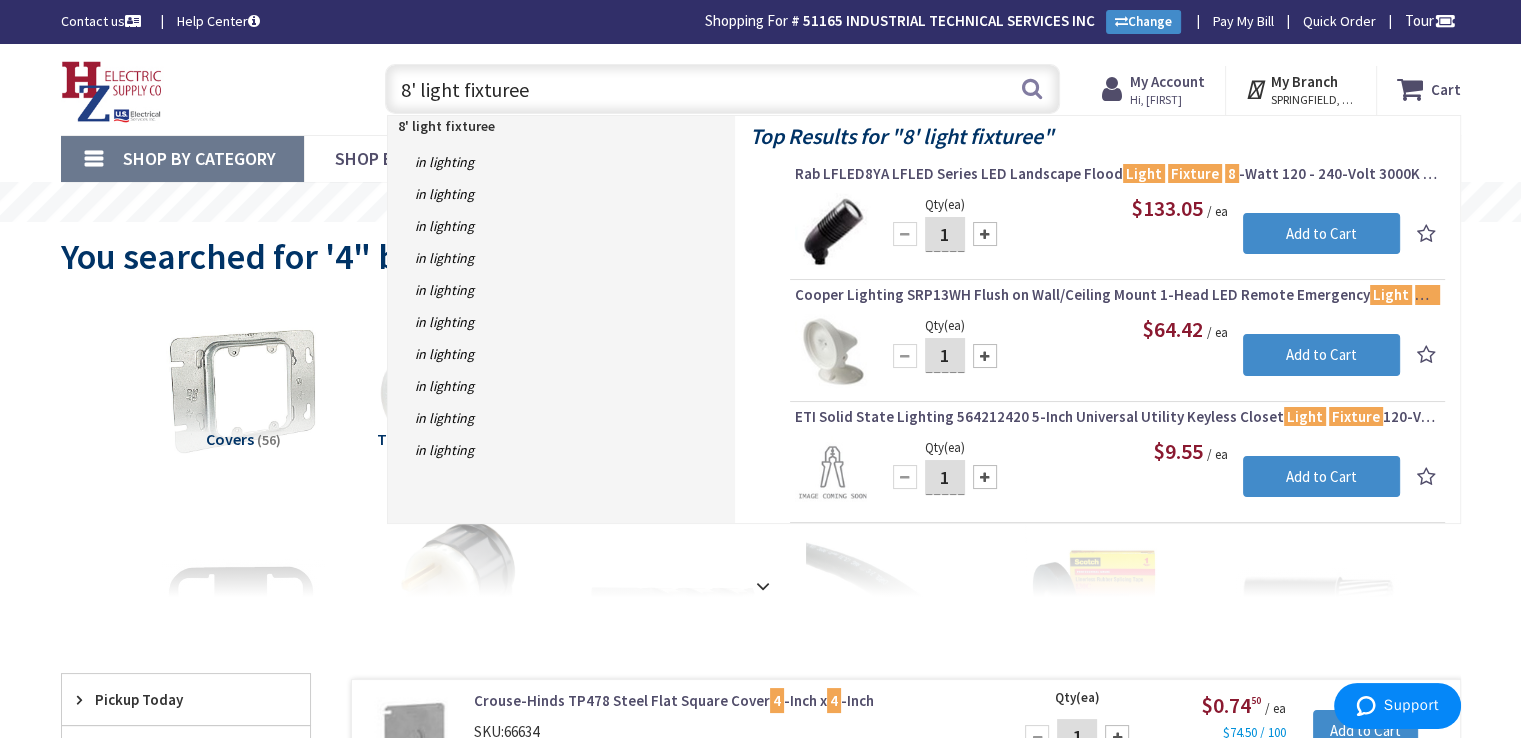type on "8' light fixture" 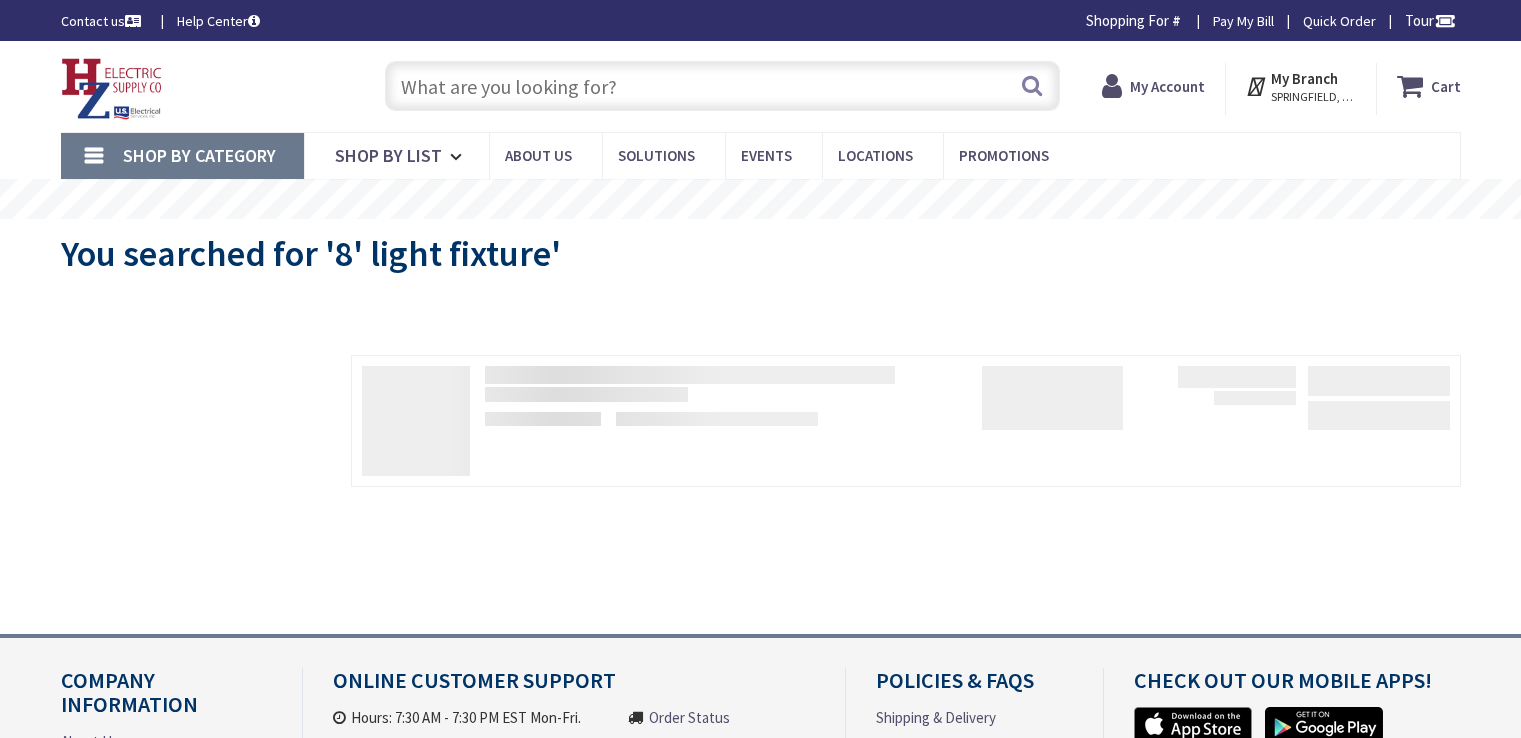 scroll, scrollTop: 0, scrollLeft: 0, axis: both 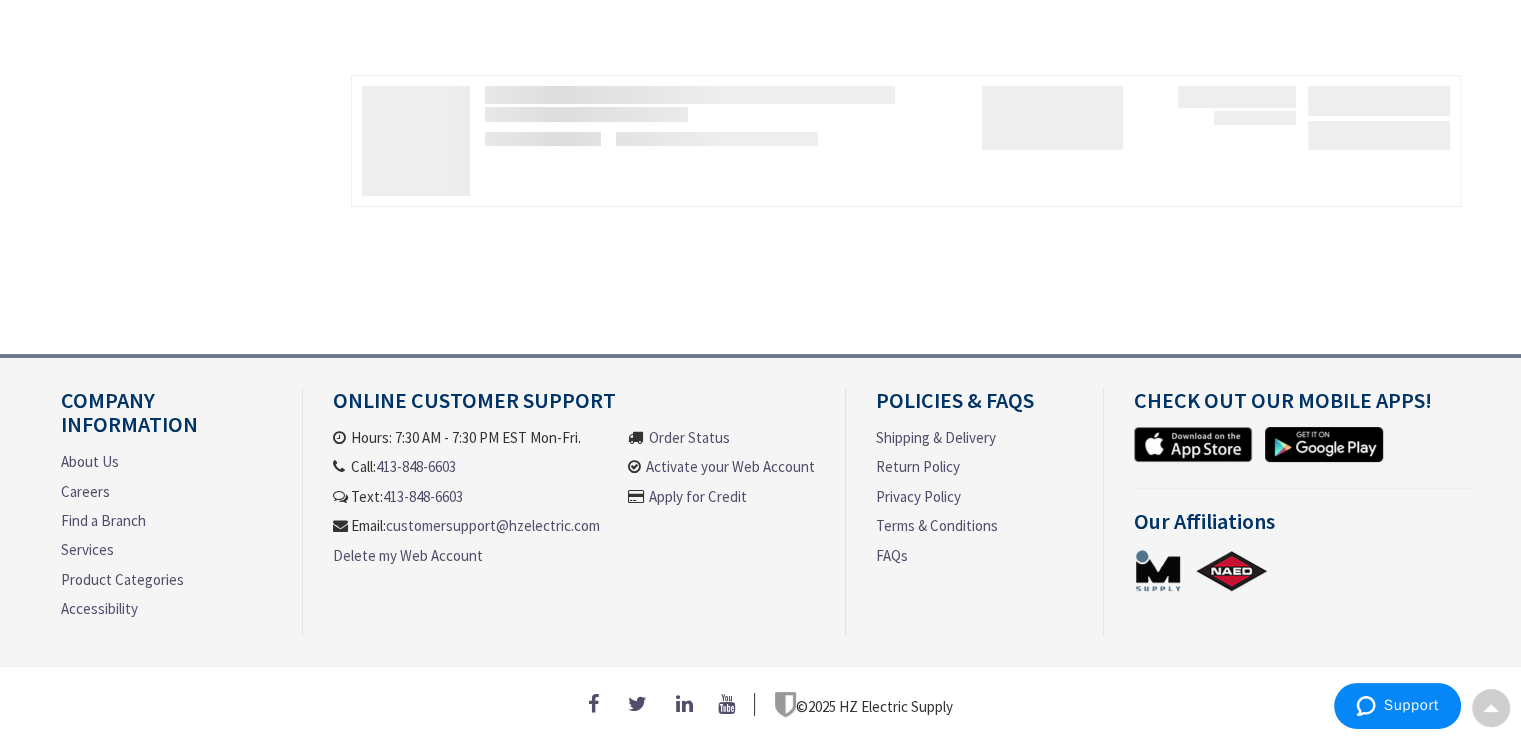 click on "Policies & FAQs
Shipping & Delivery
Return Policy
Privacy Policy
Terms & Conditions
FAQs" at bounding box center [974, 512] 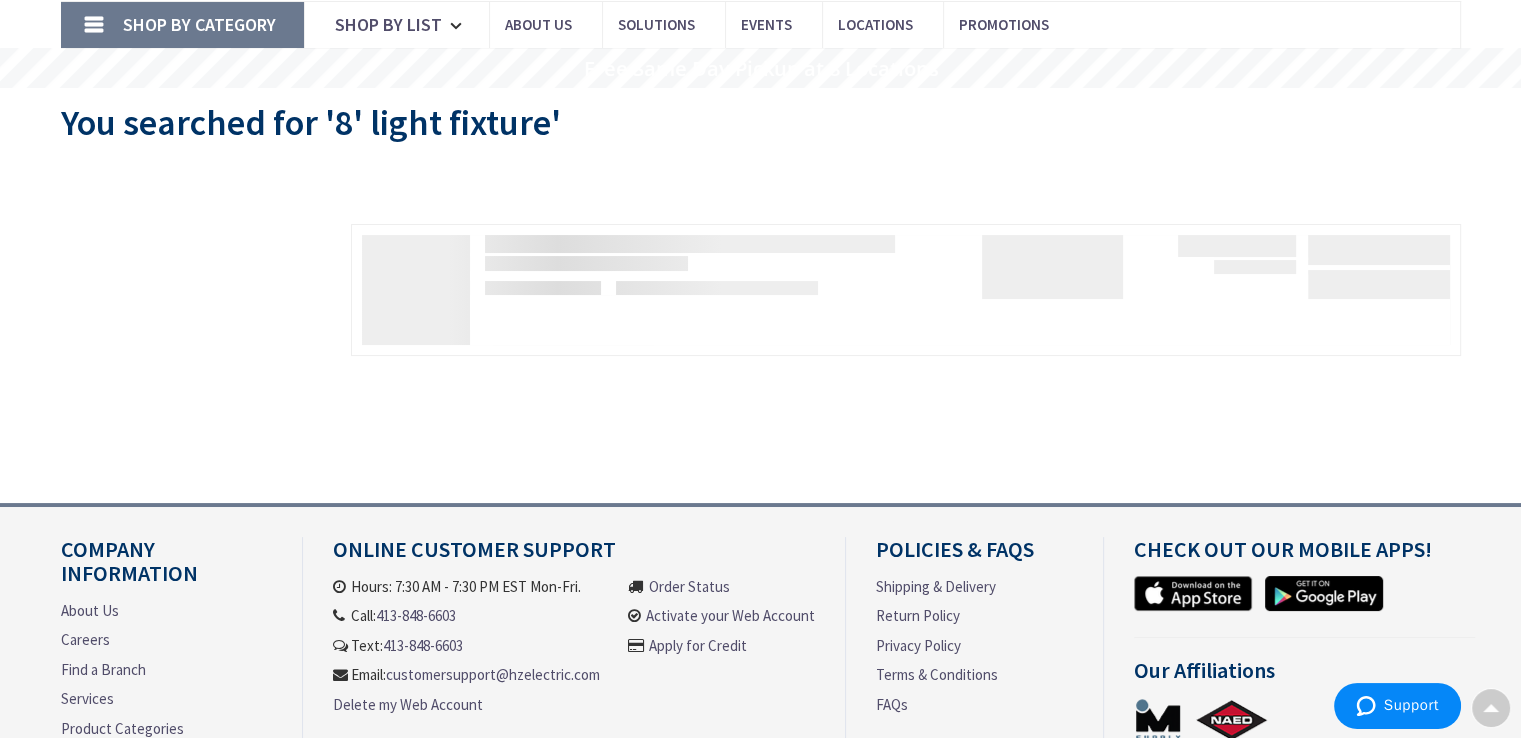scroll, scrollTop: 0, scrollLeft: 0, axis: both 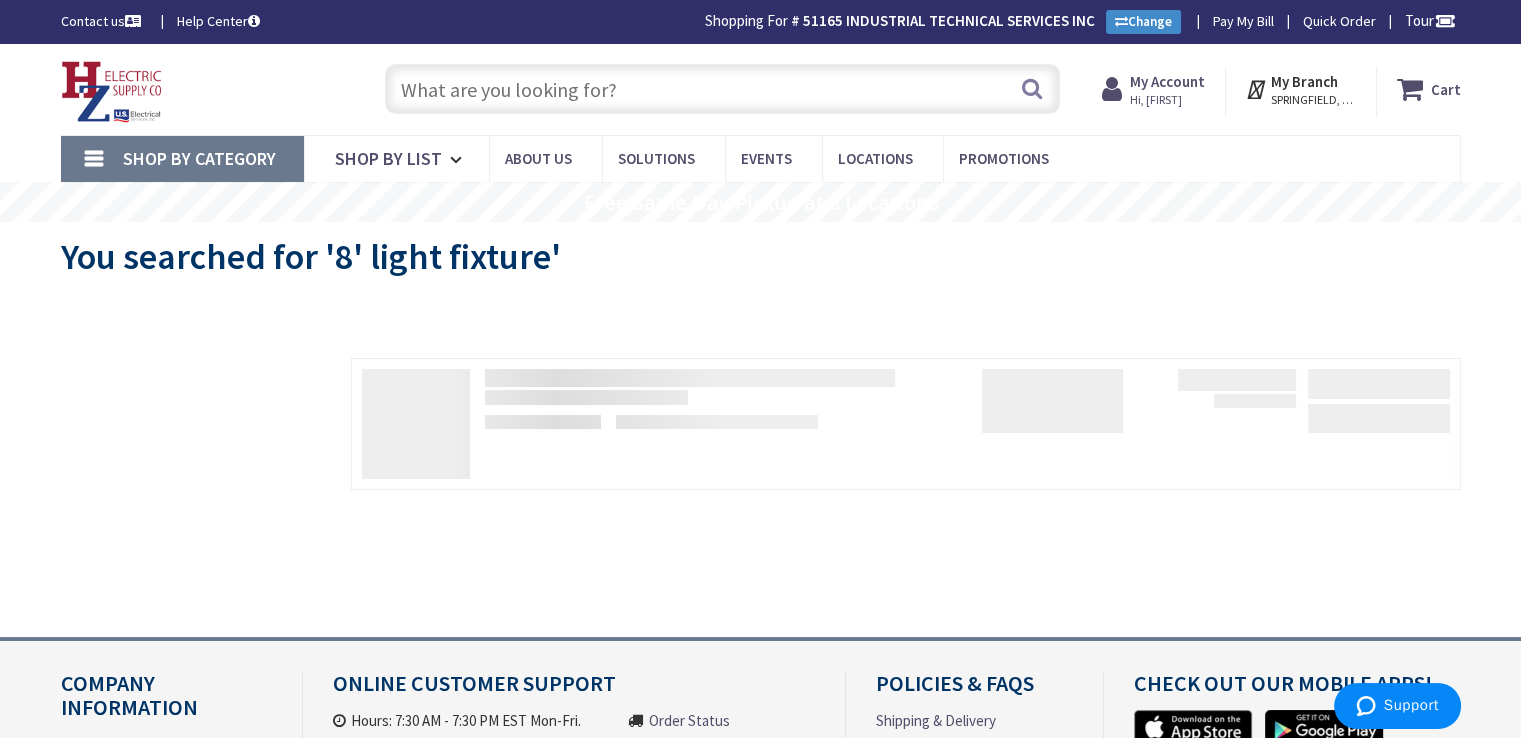 click at bounding box center [722, 89] 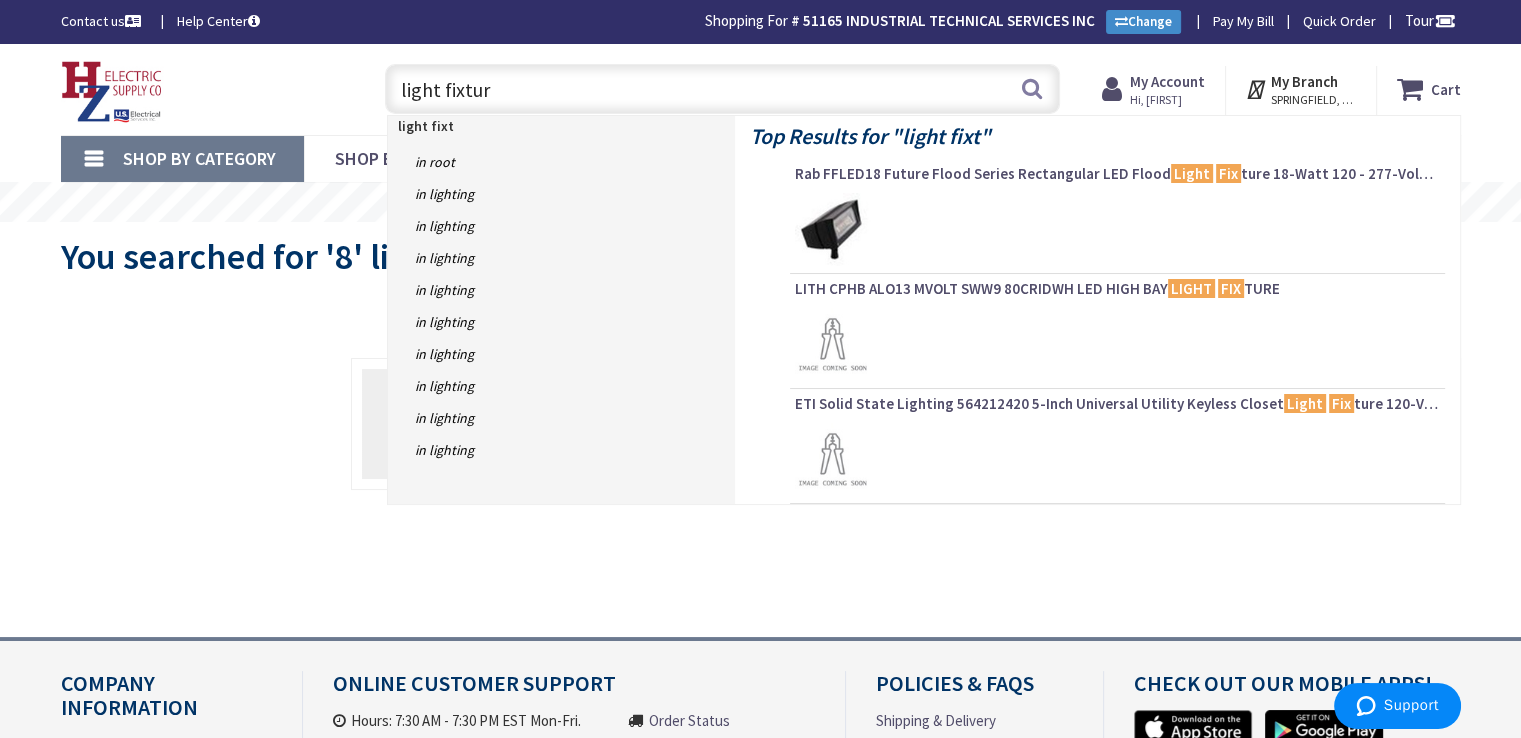 type on "light fixture" 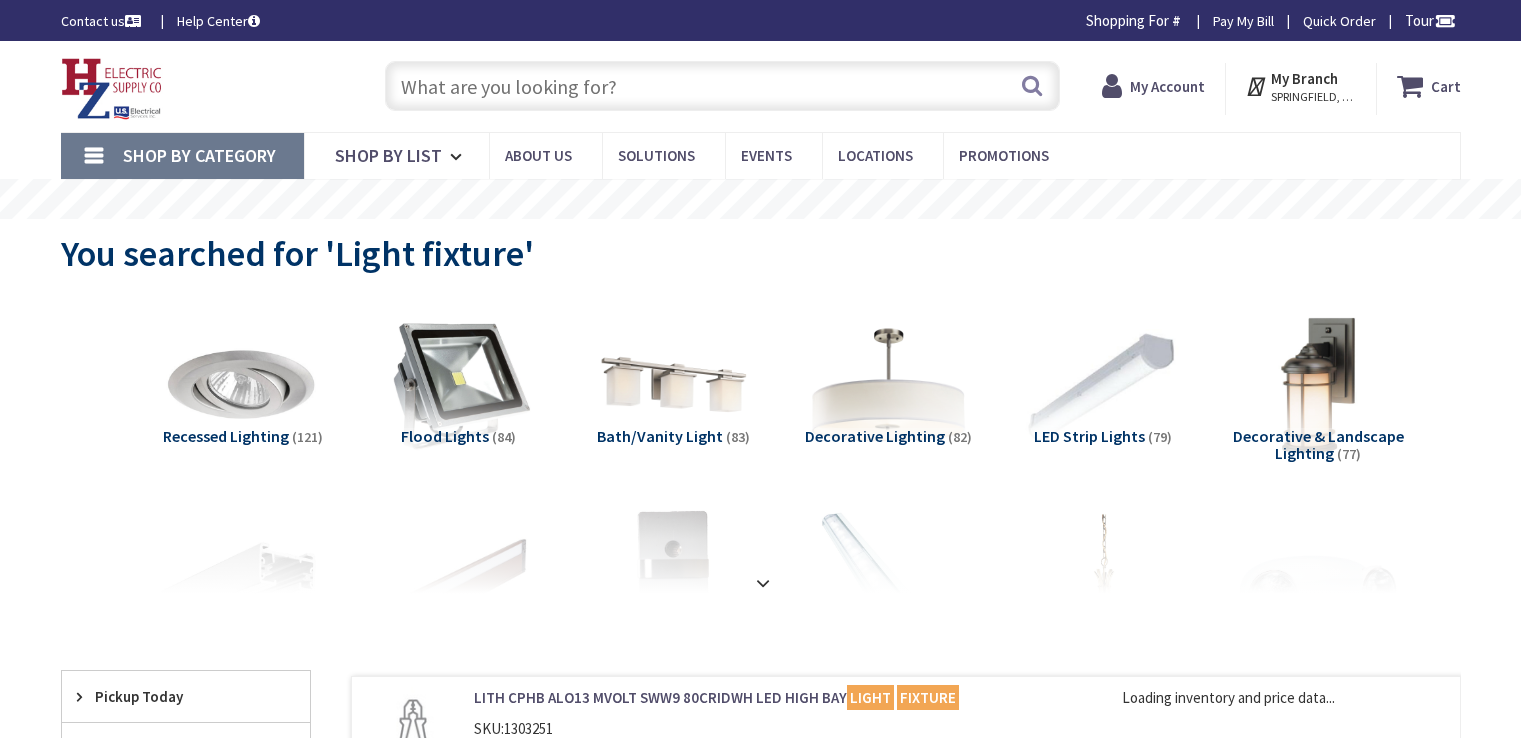 scroll, scrollTop: 0, scrollLeft: 0, axis: both 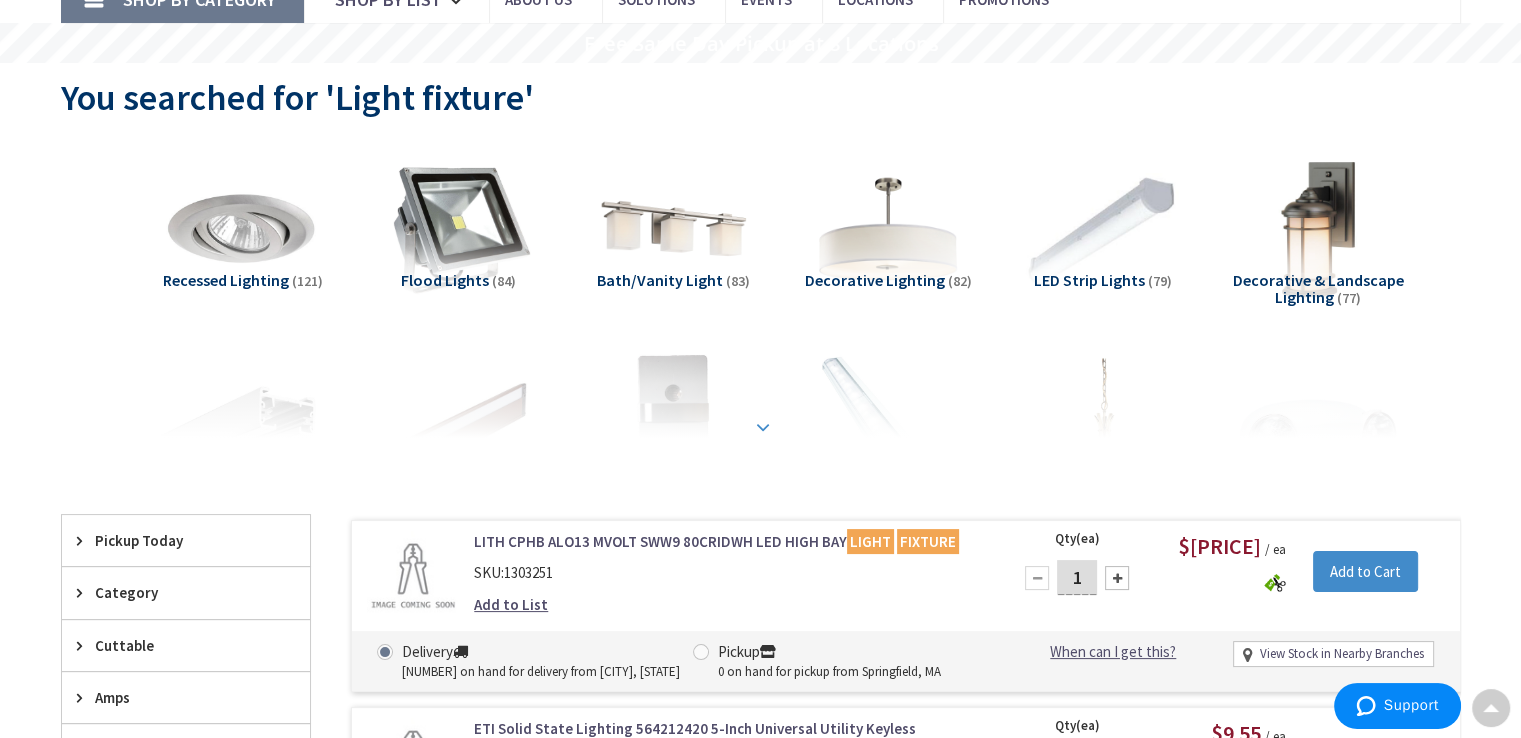 click at bounding box center [763, 427] 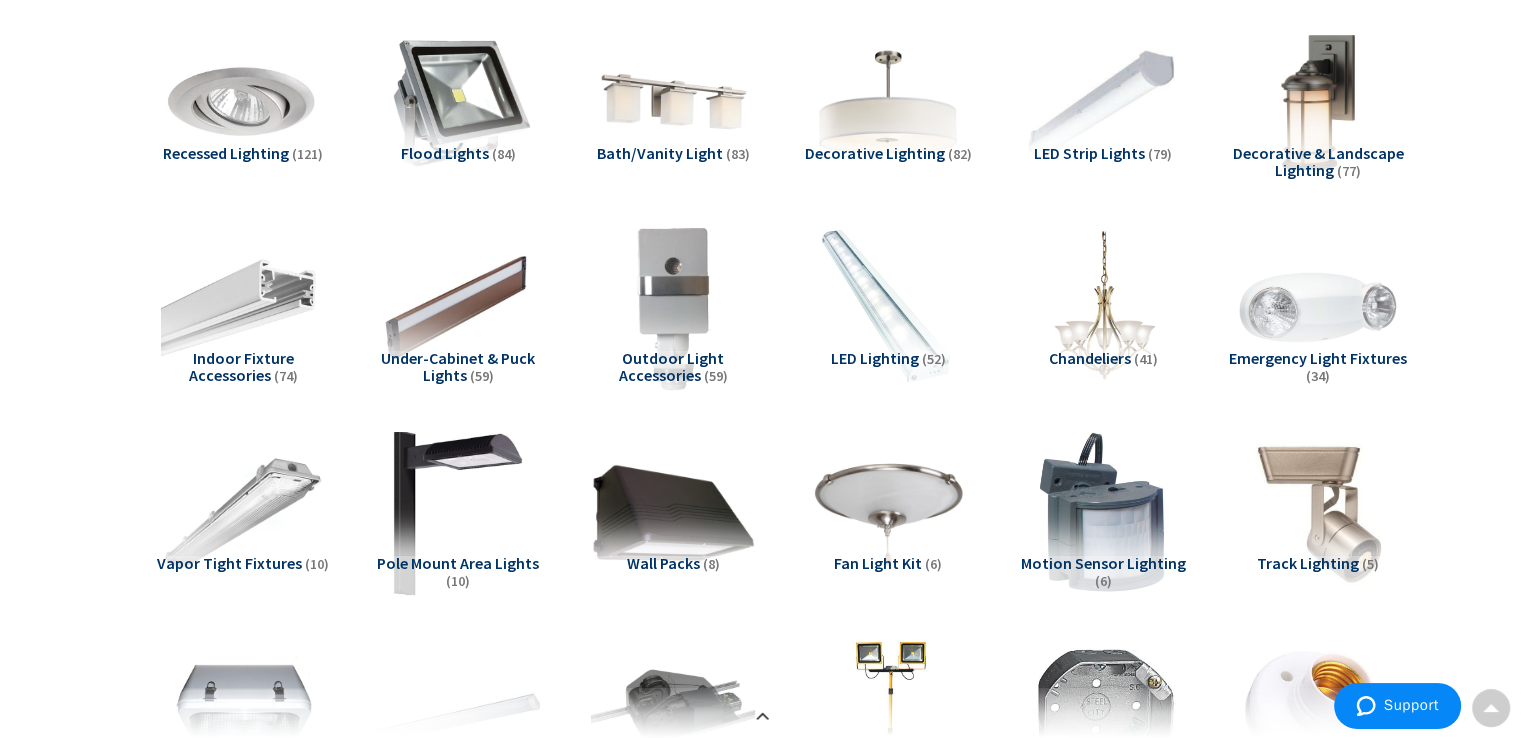 scroll, scrollTop: 256, scrollLeft: 0, axis: vertical 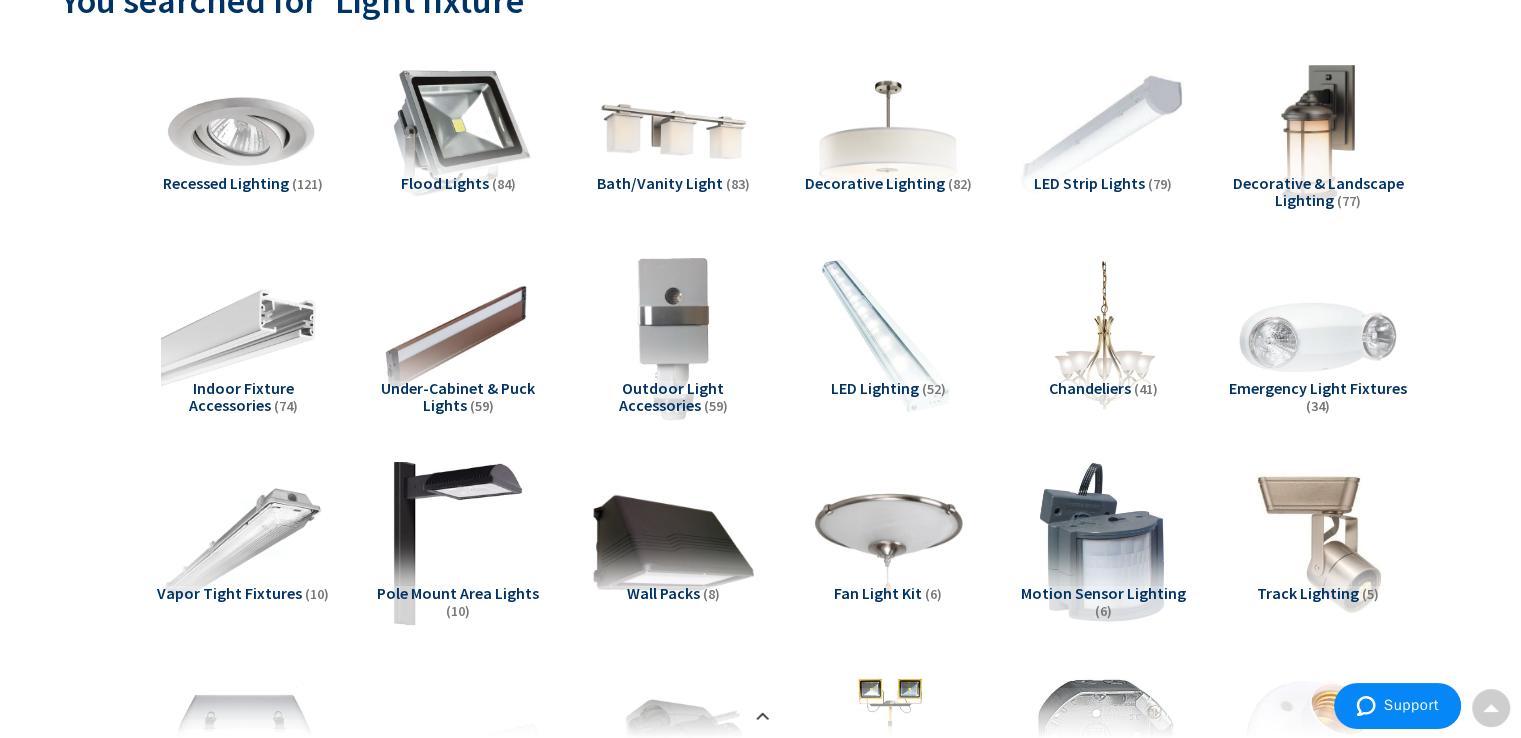 click at bounding box center [1102, 132] 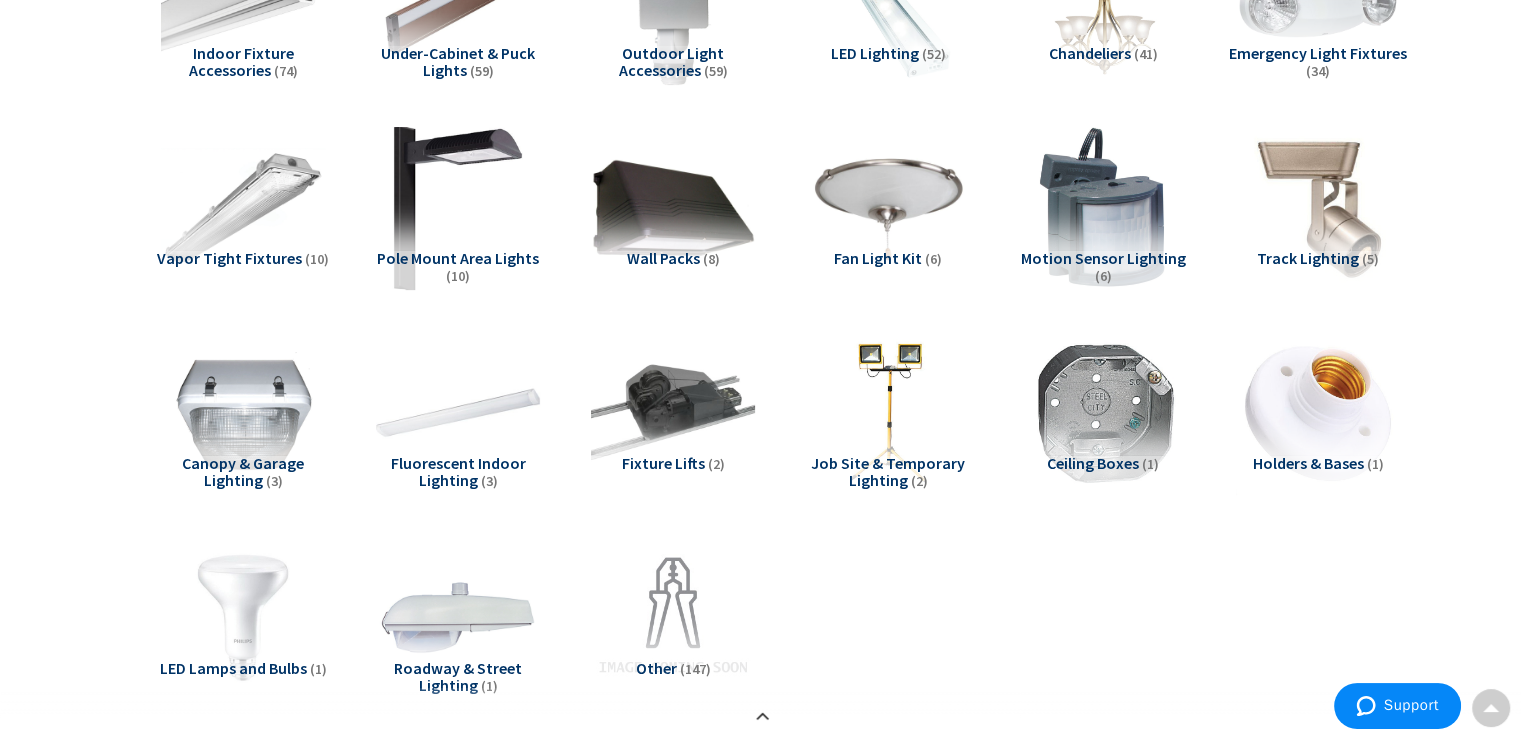 scroll, scrollTop: 590, scrollLeft: 0, axis: vertical 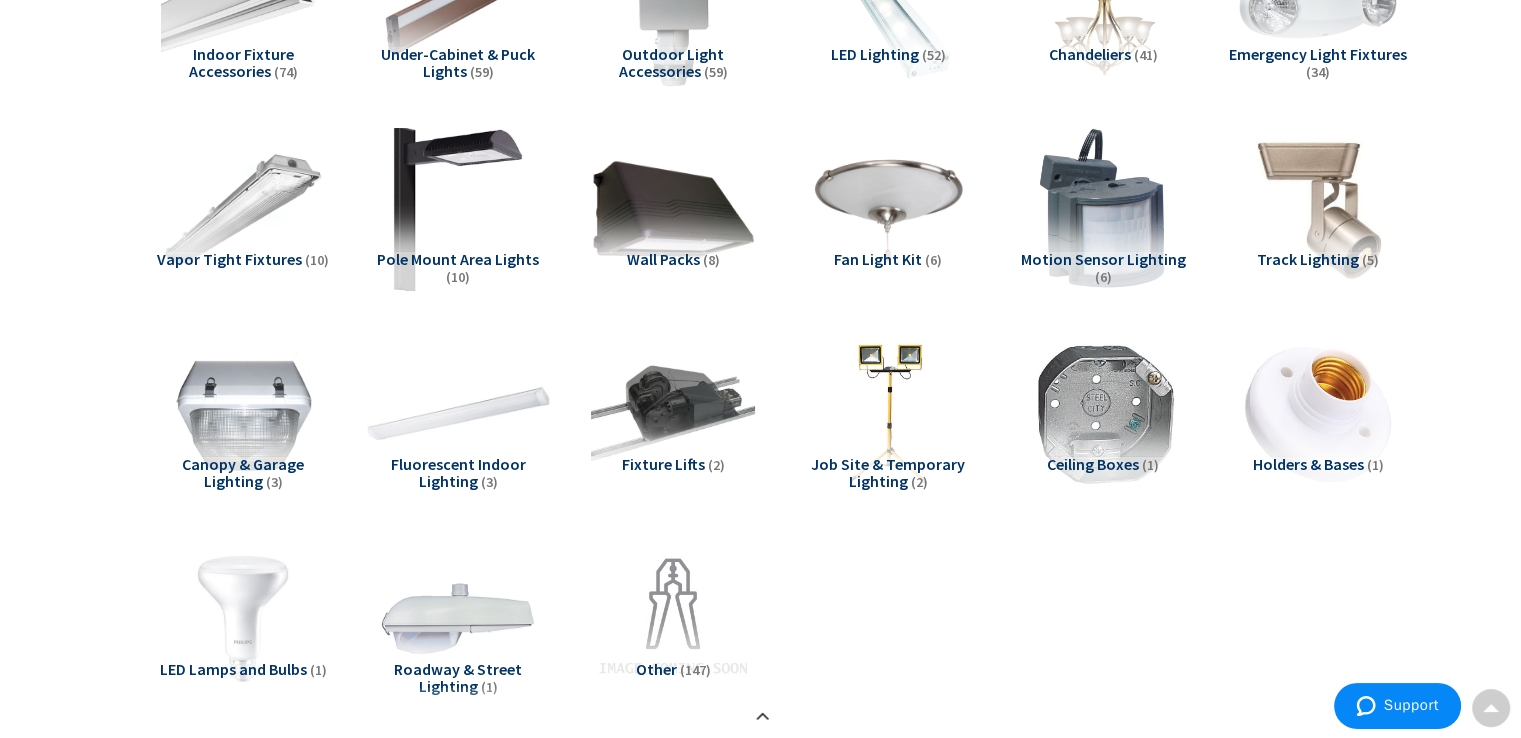 click at bounding box center (457, 413) 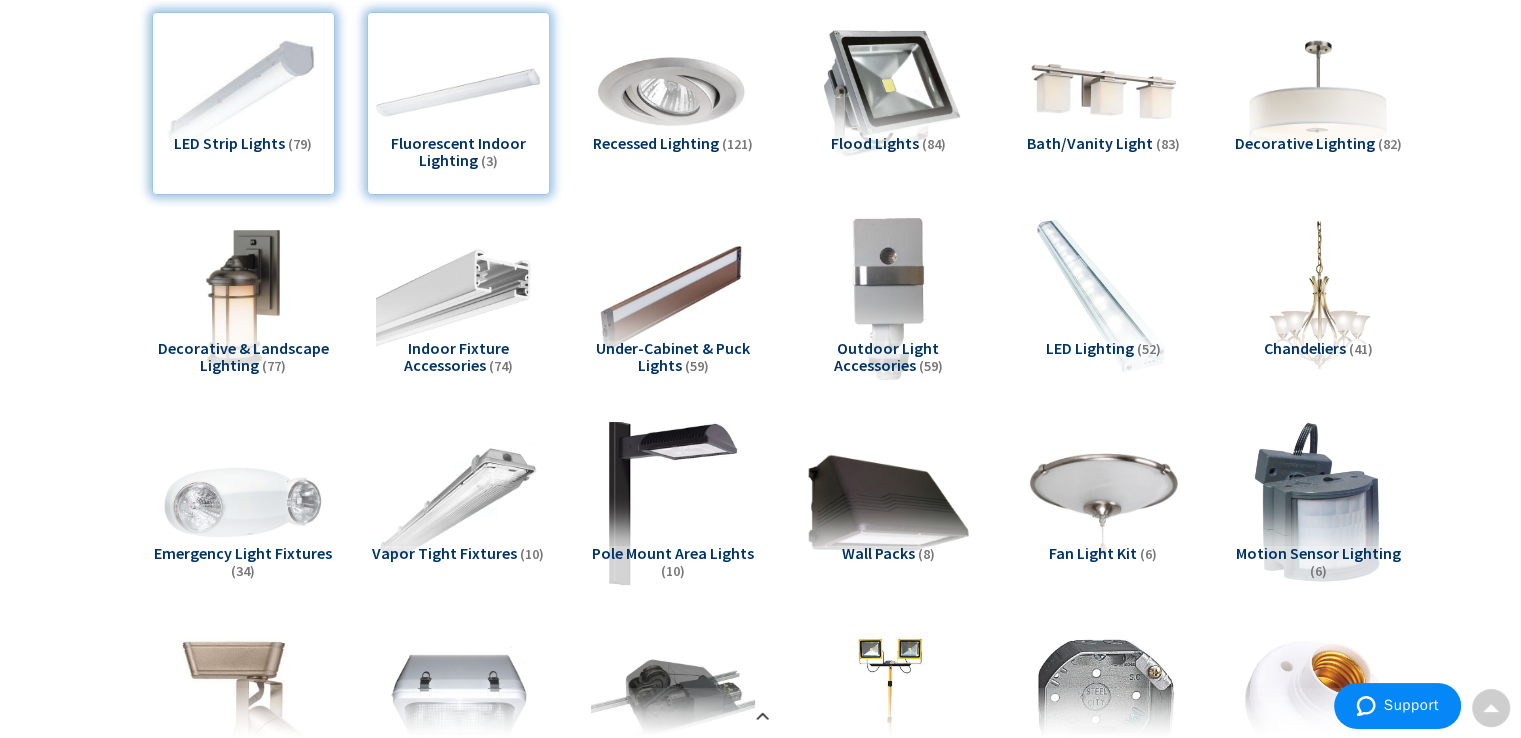 scroll, scrollTop: 0, scrollLeft: 0, axis: both 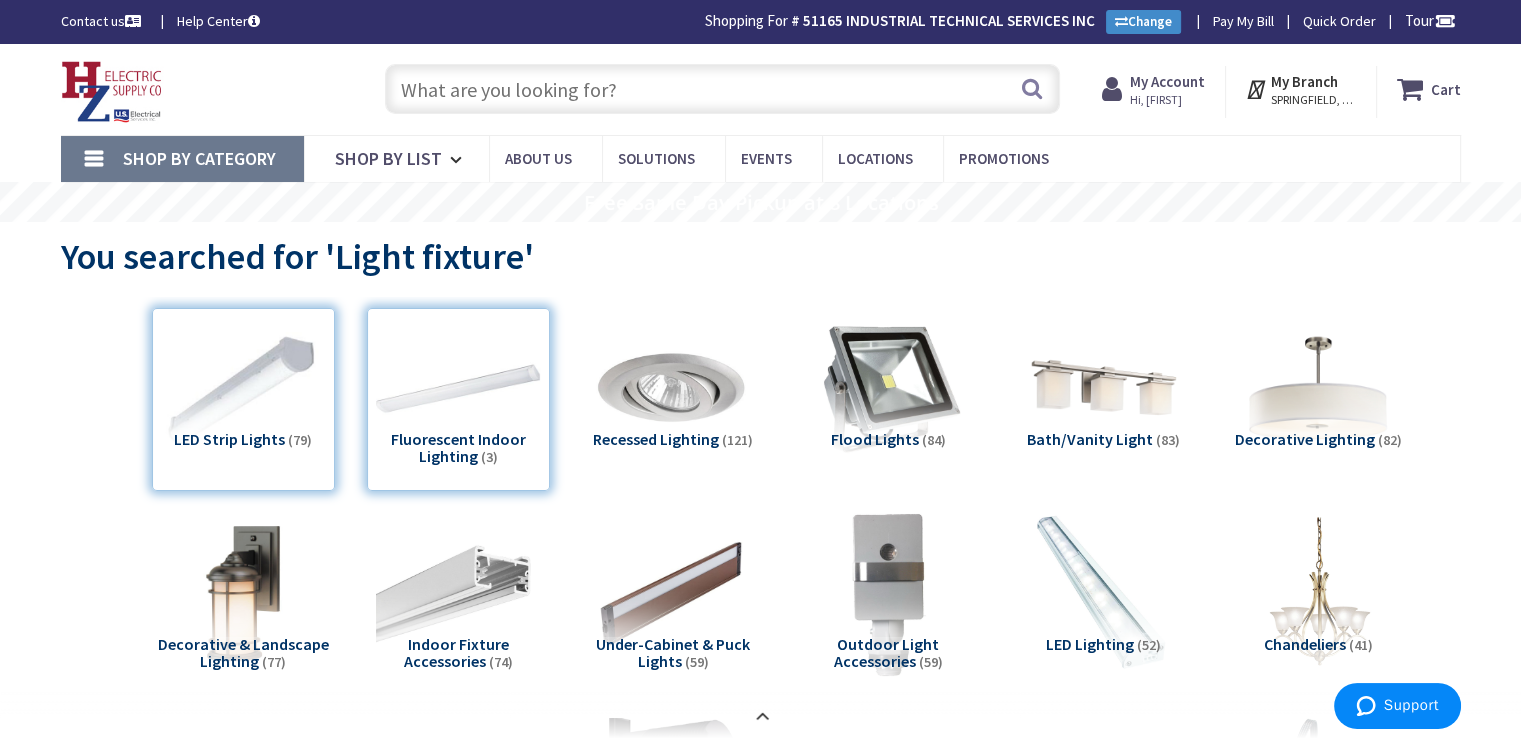 click at bounding box center (722, 89) 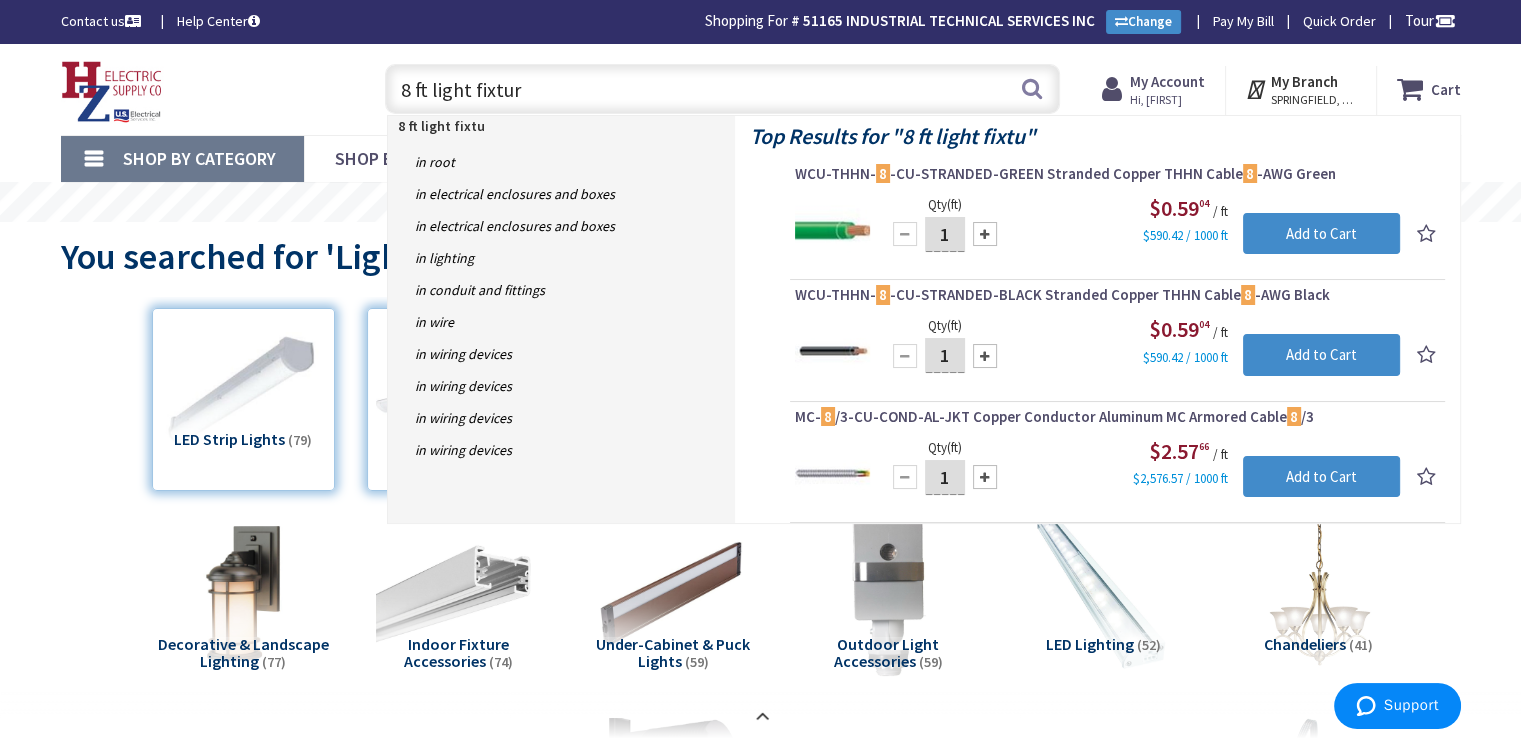 type on "8 ft light fixture" 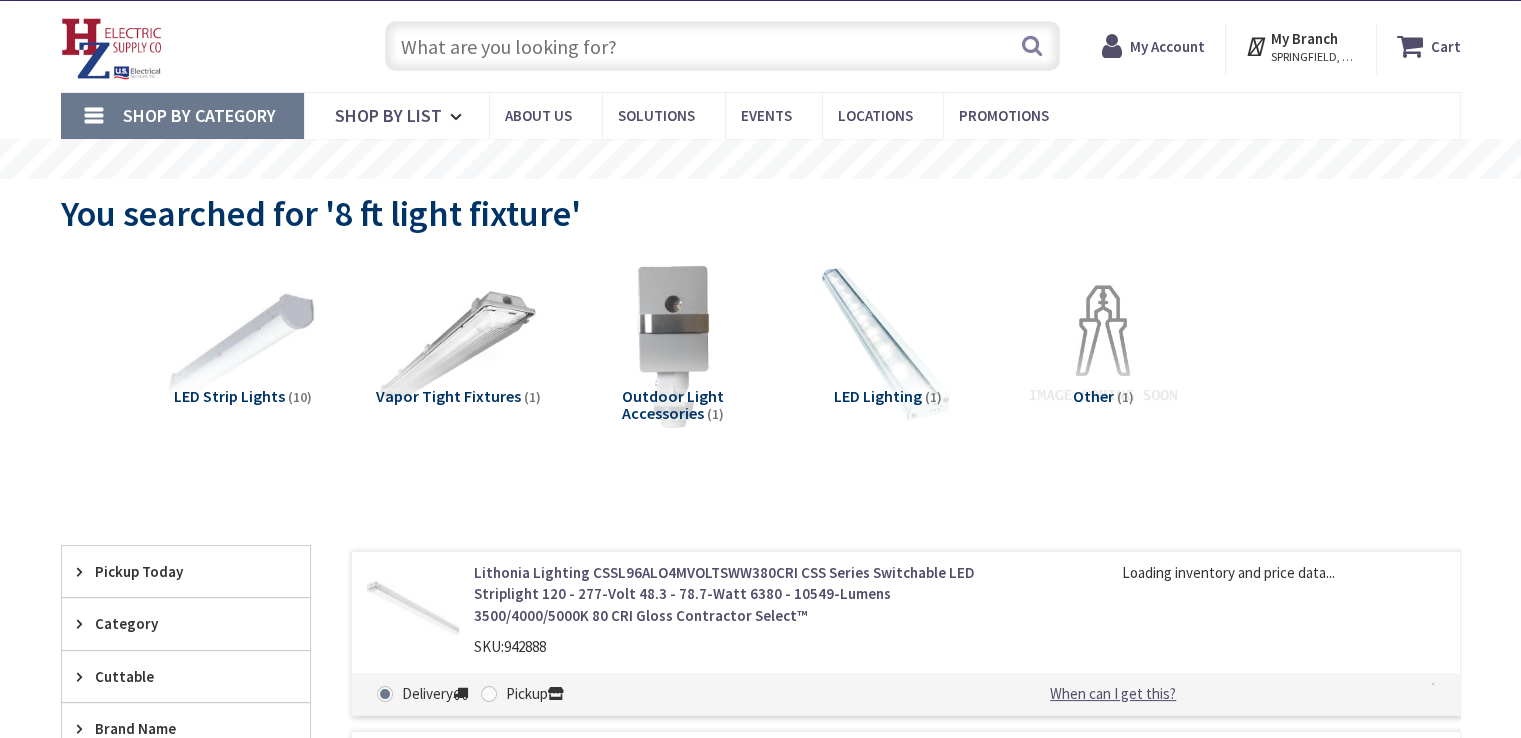 scroll, scrollTop: 99, scrollLeft: 0, axis: vertical 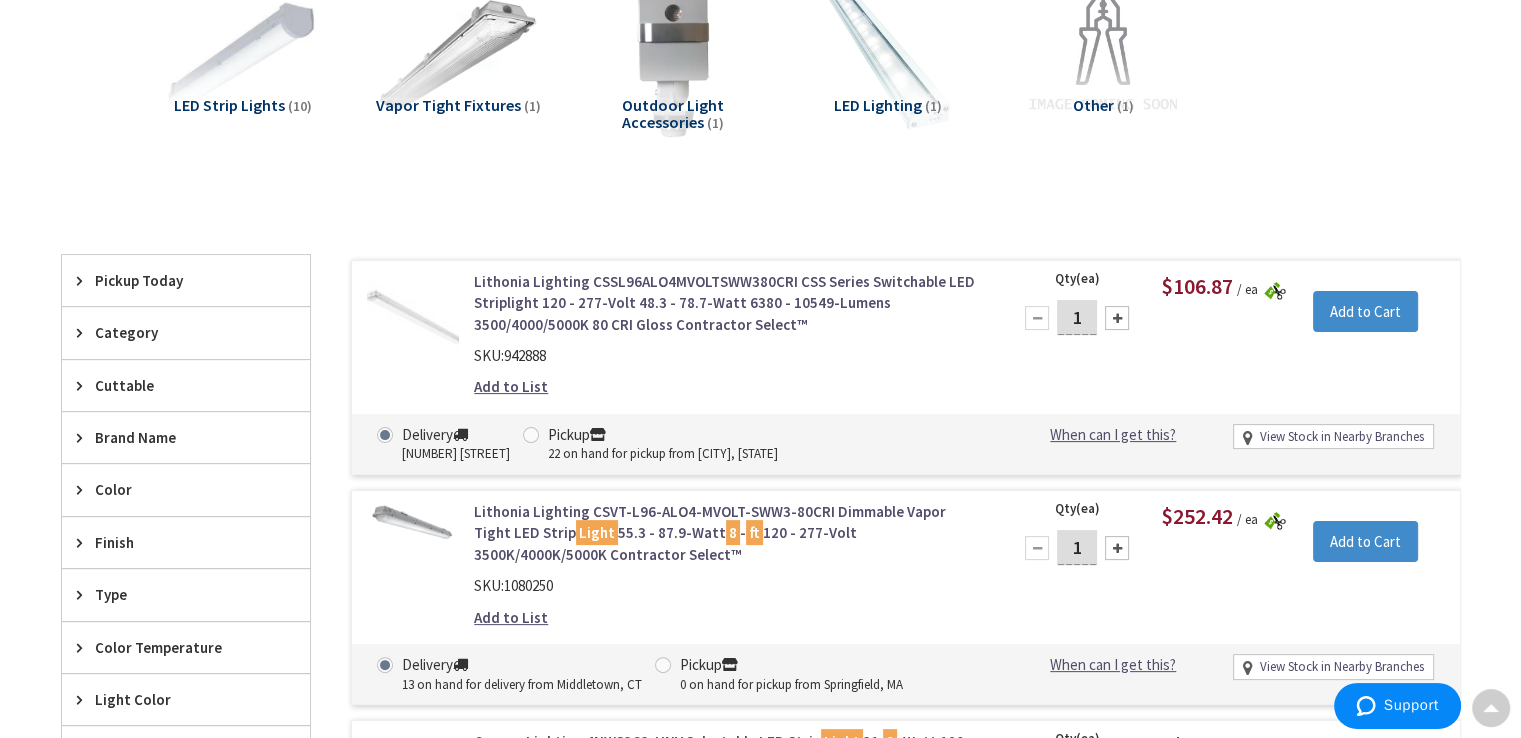 click on "Lithonia Lighting CSSL96ALO4MVOLTSWW380CRI CSS Series Switchable LED Striplight 120 - 277-Volt 48.3 - 78.7-Watt 6380 - 10549-Lumens 3500/4000/5000K 80 CRI Gloss Contractor Select™" at bounding box center (728, 303) 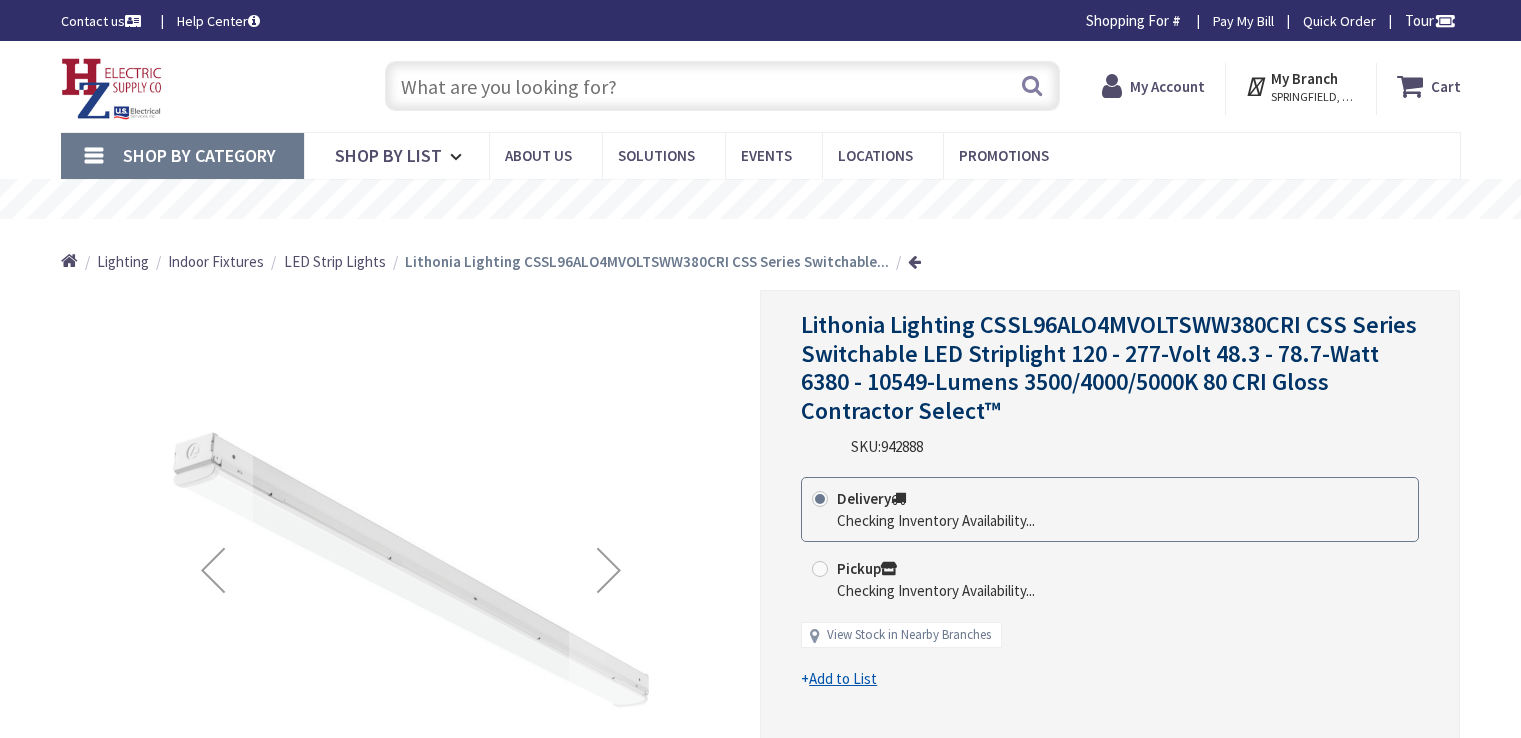 scroll, scrollTop: 0, scrollLeft: 0, axis: both 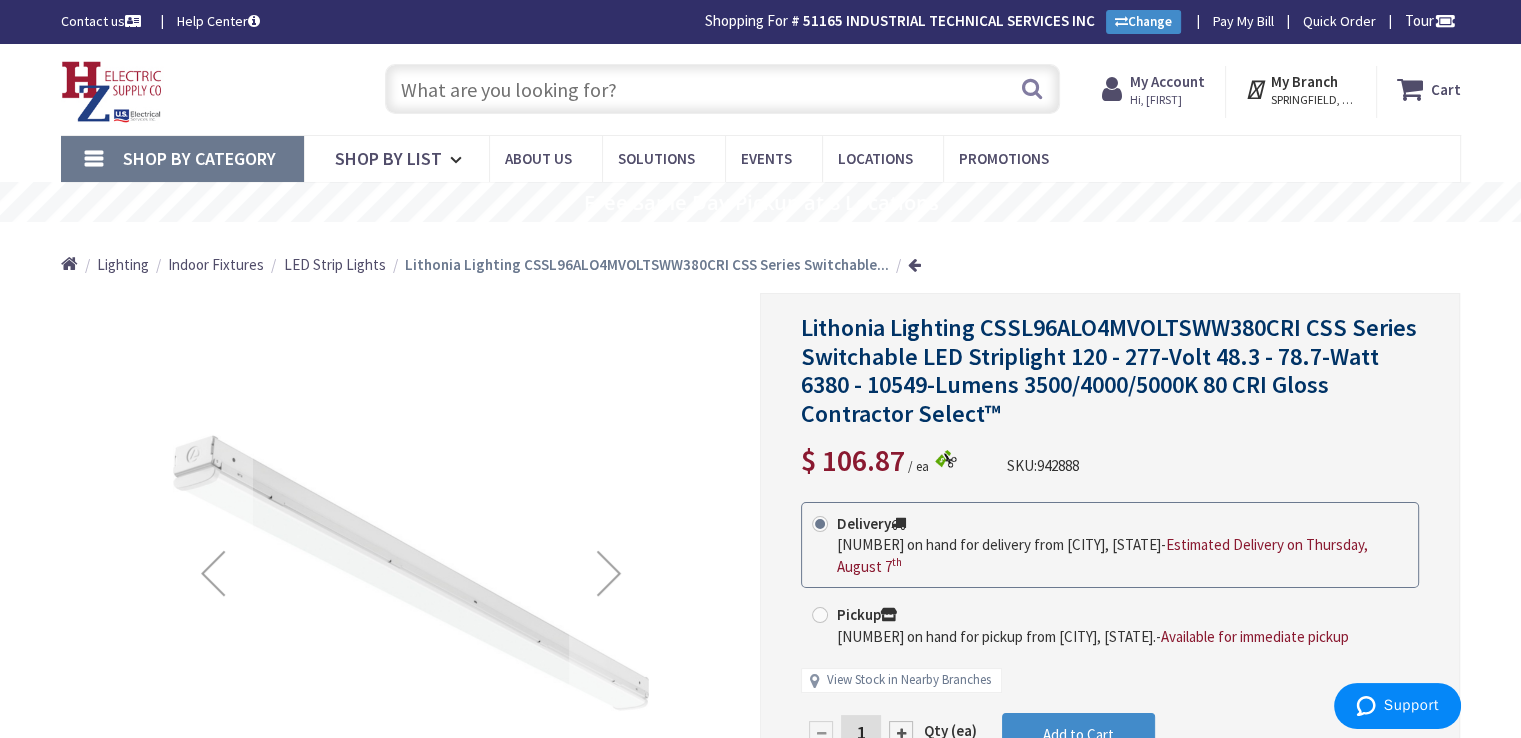 click at bounding box center (722, 89) 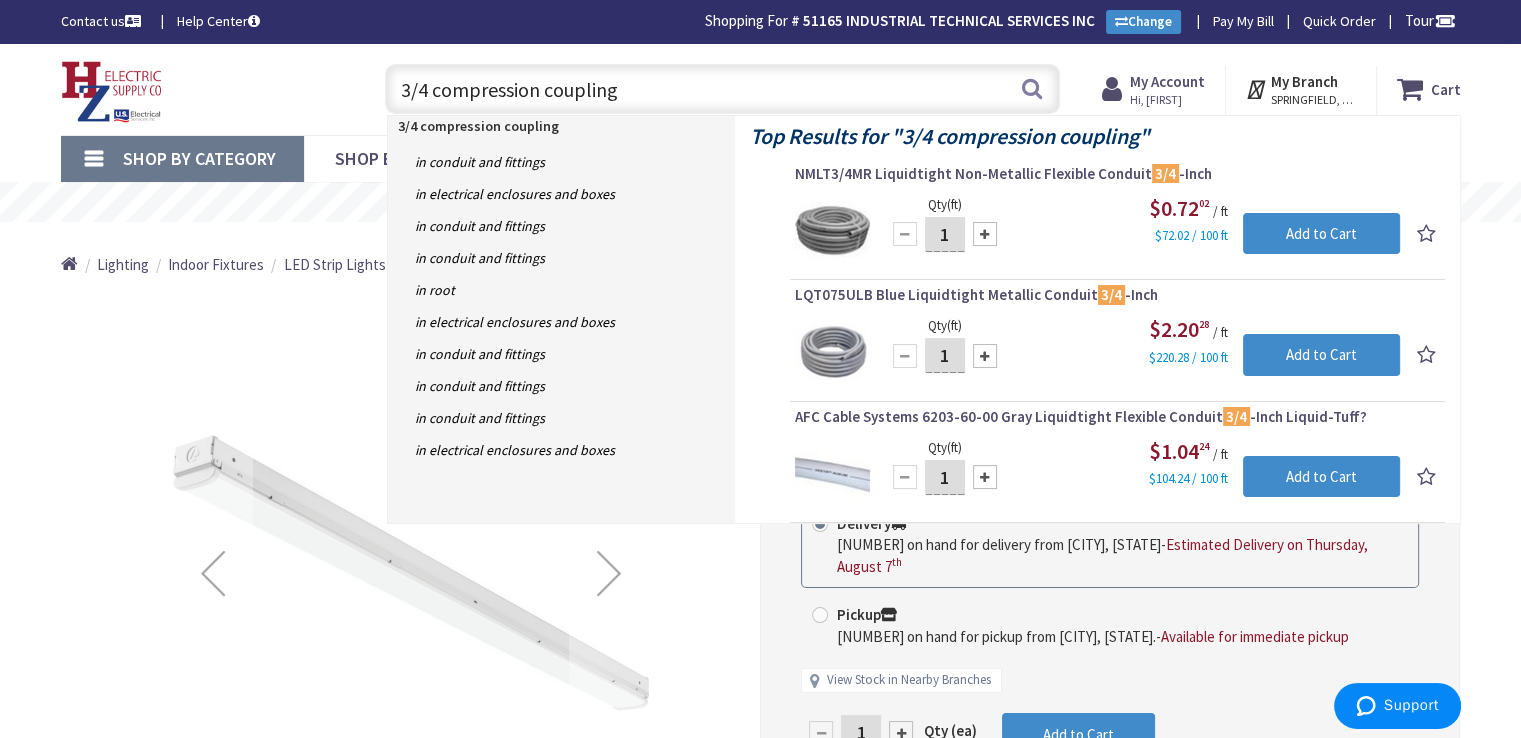 type on "3/4 compression couplings" 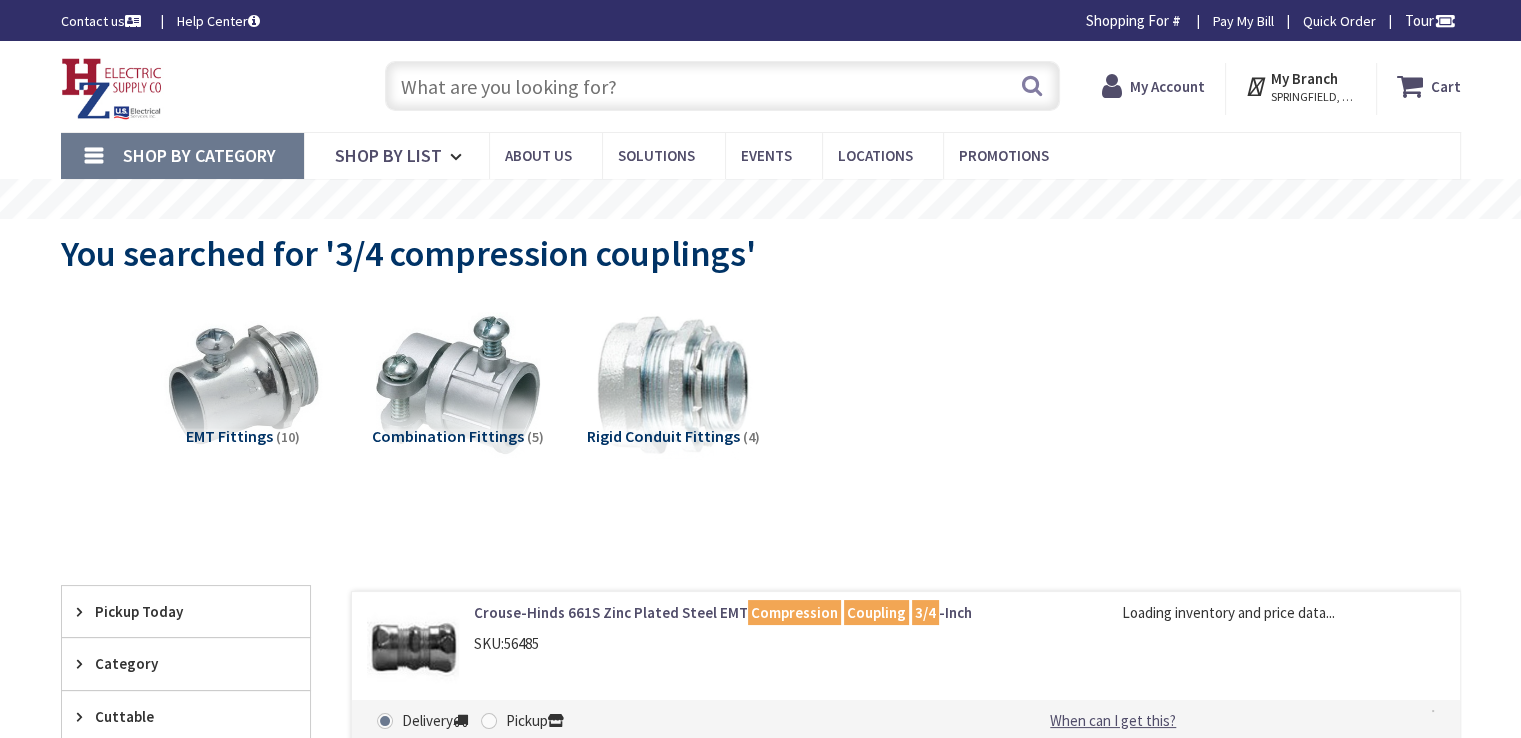 scroll, scrollTop: 164, scrollLeft: 0, axis: vertical 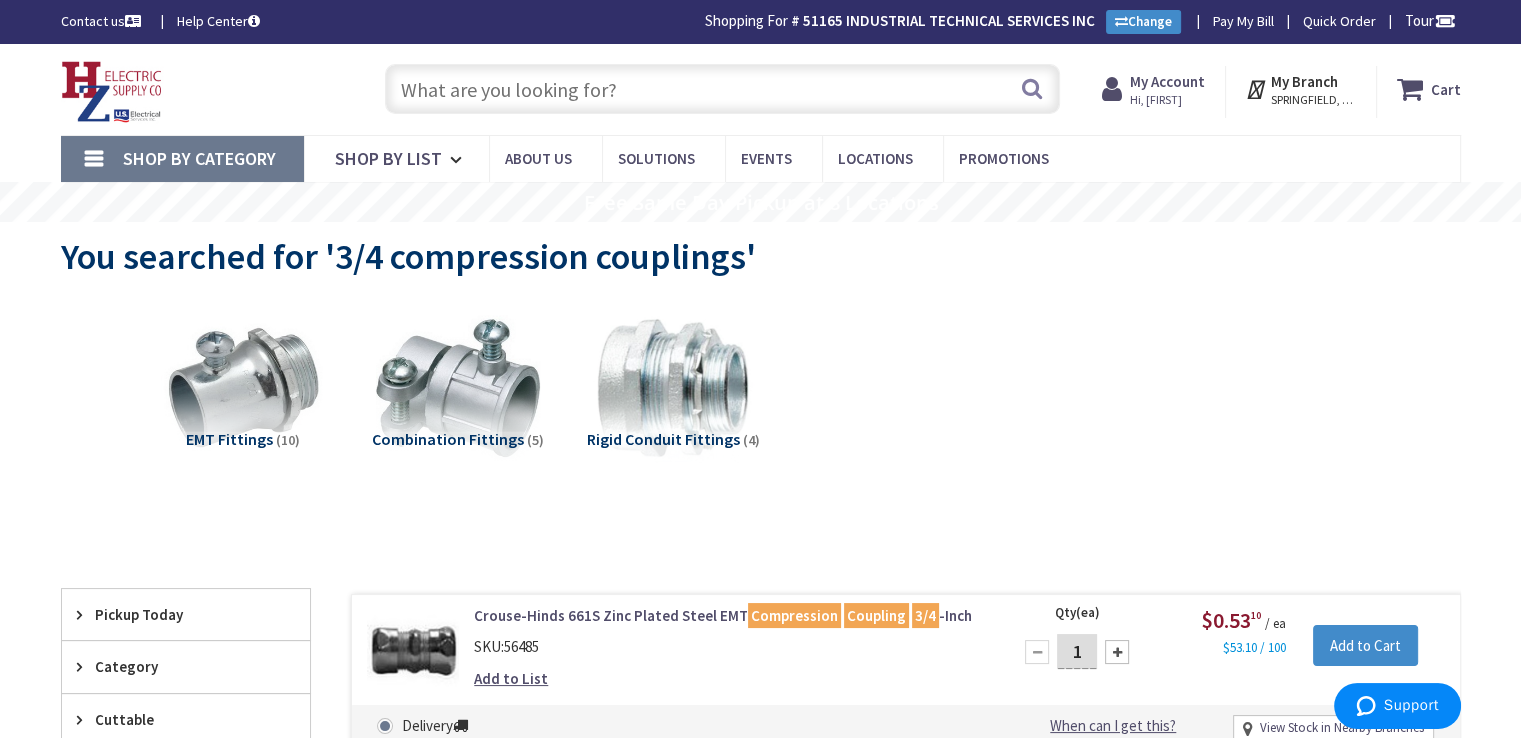 click at bounding box center [722, 89] 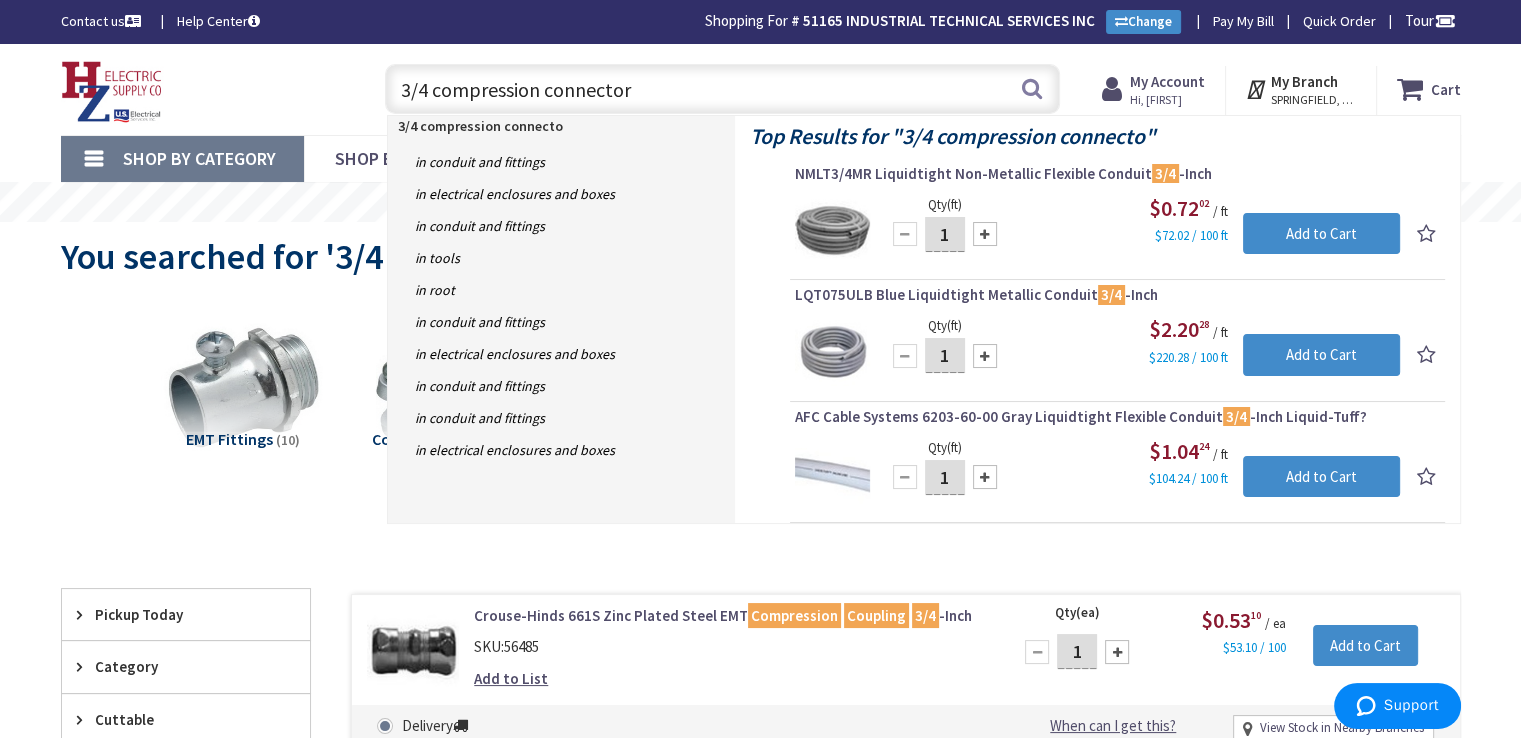 type on "3/4 compression connectors" 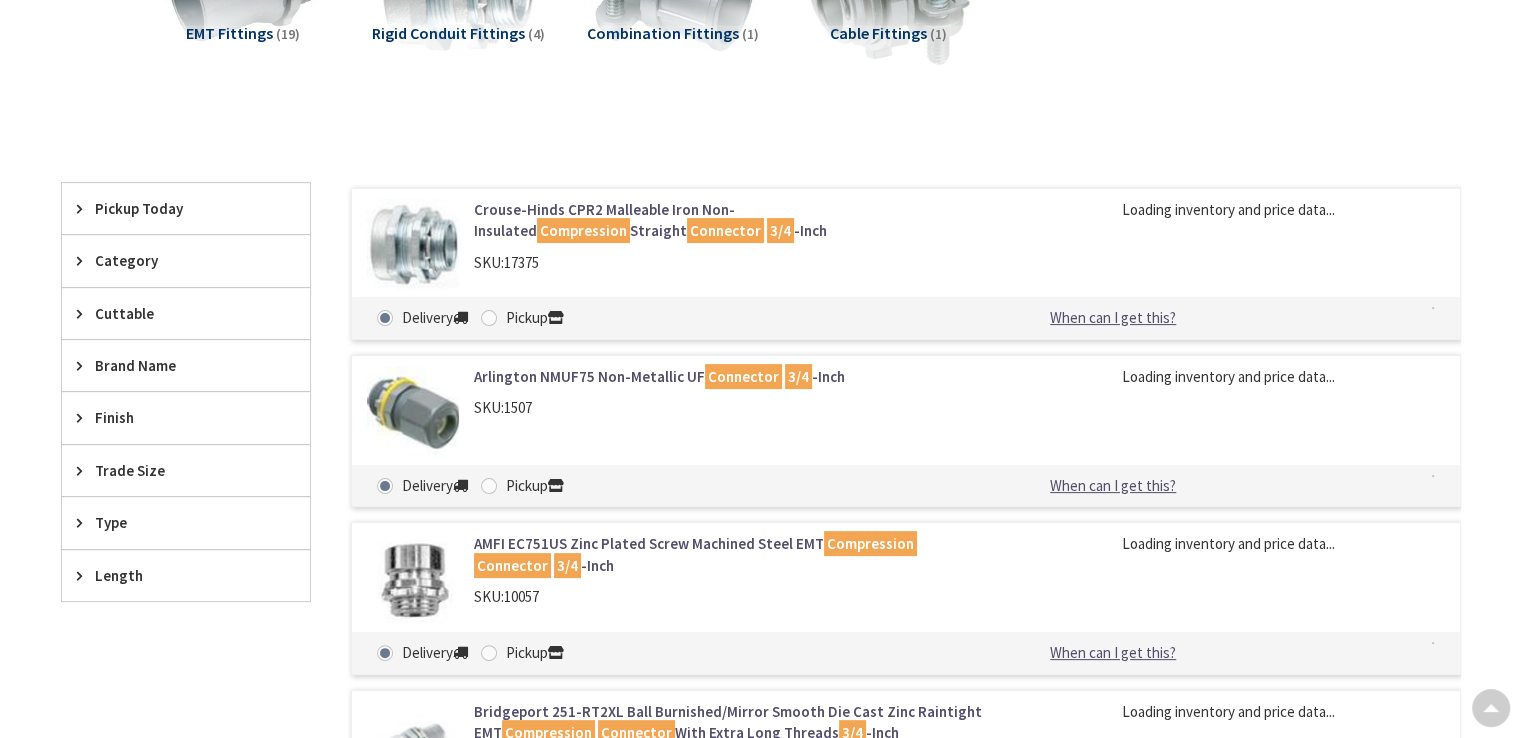 scroll, scrollTop: 403, scrollLeft: 0, axis: vertical 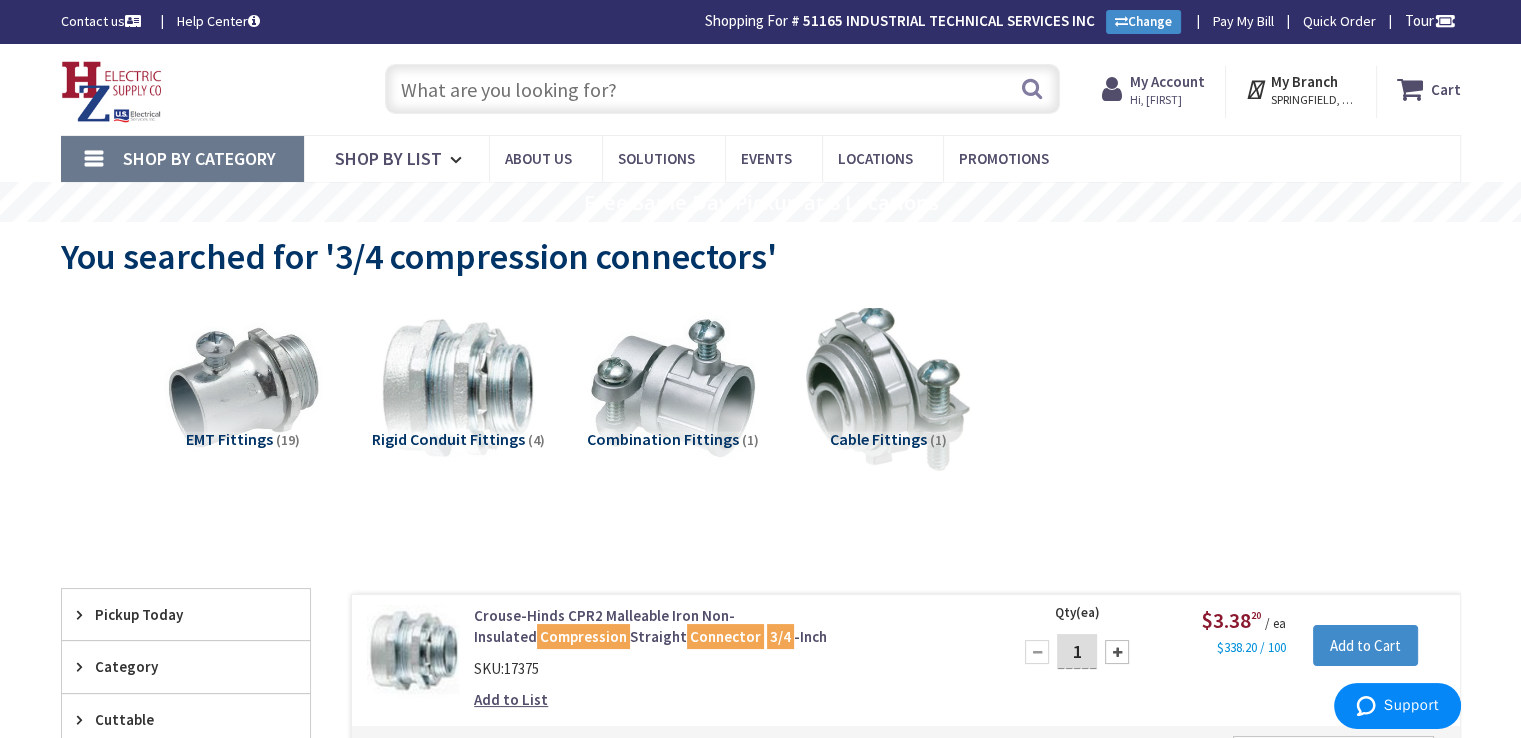 click at bounding box center [722, 89] 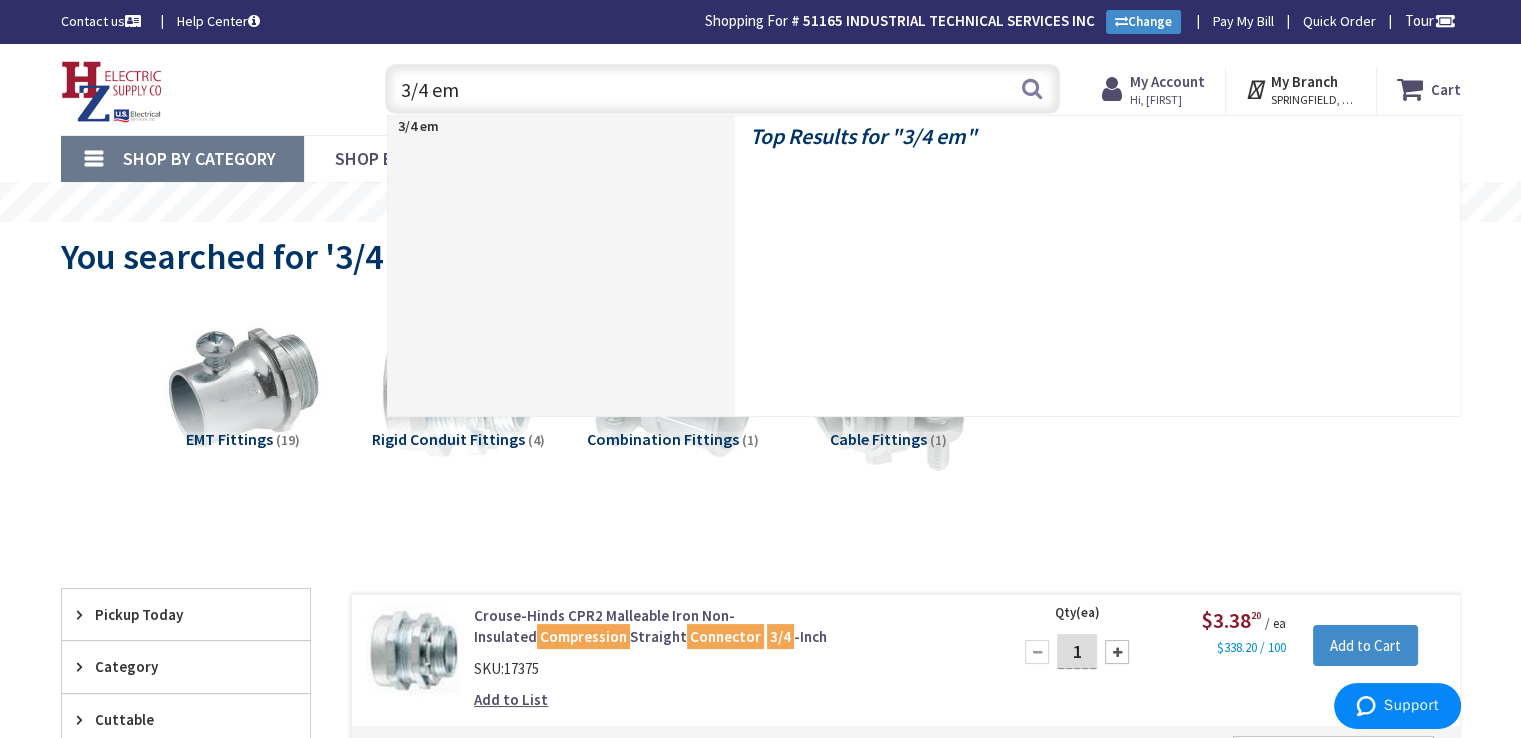 type on "3/4 emt" 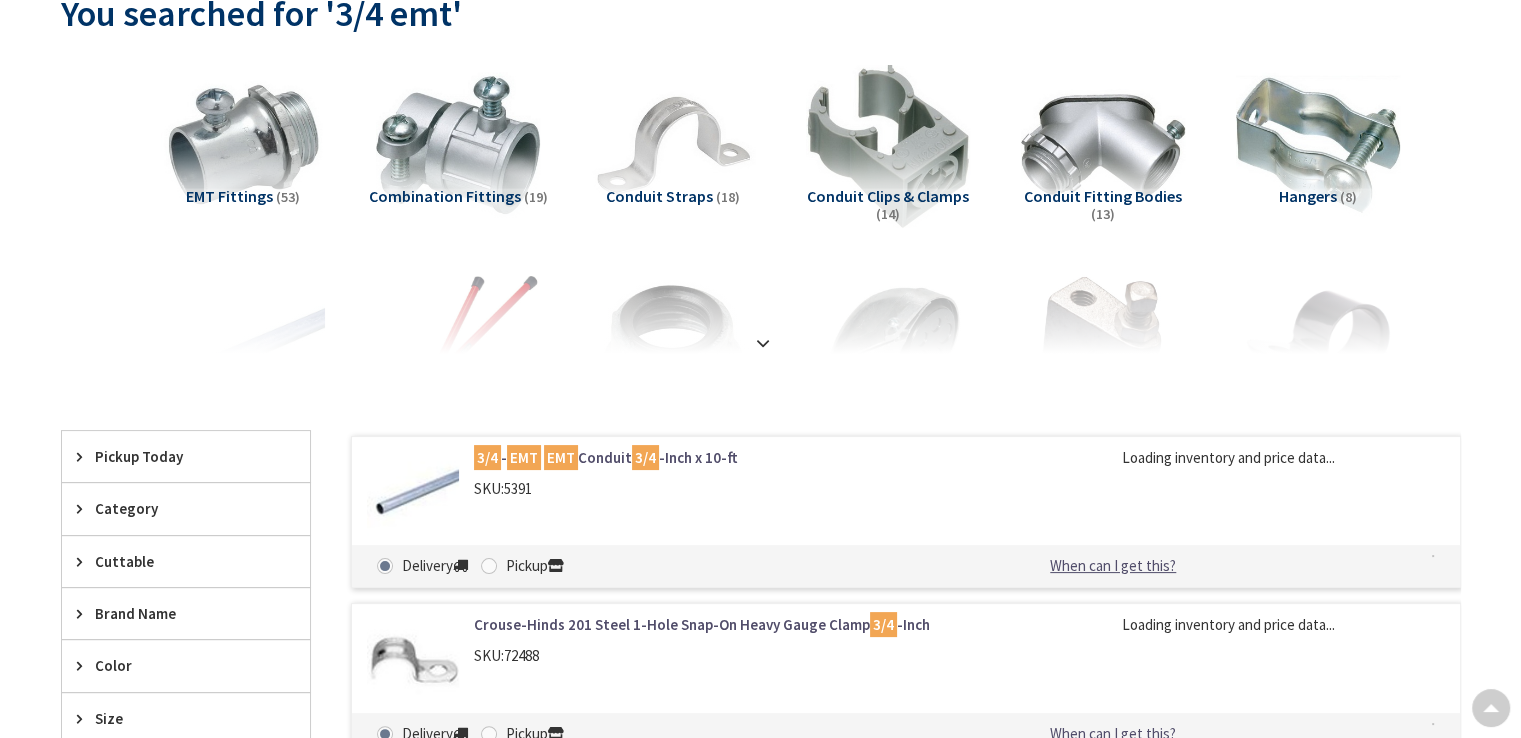 scroll, scrollTop: 339, scrollLeft: 0, axis: vertical 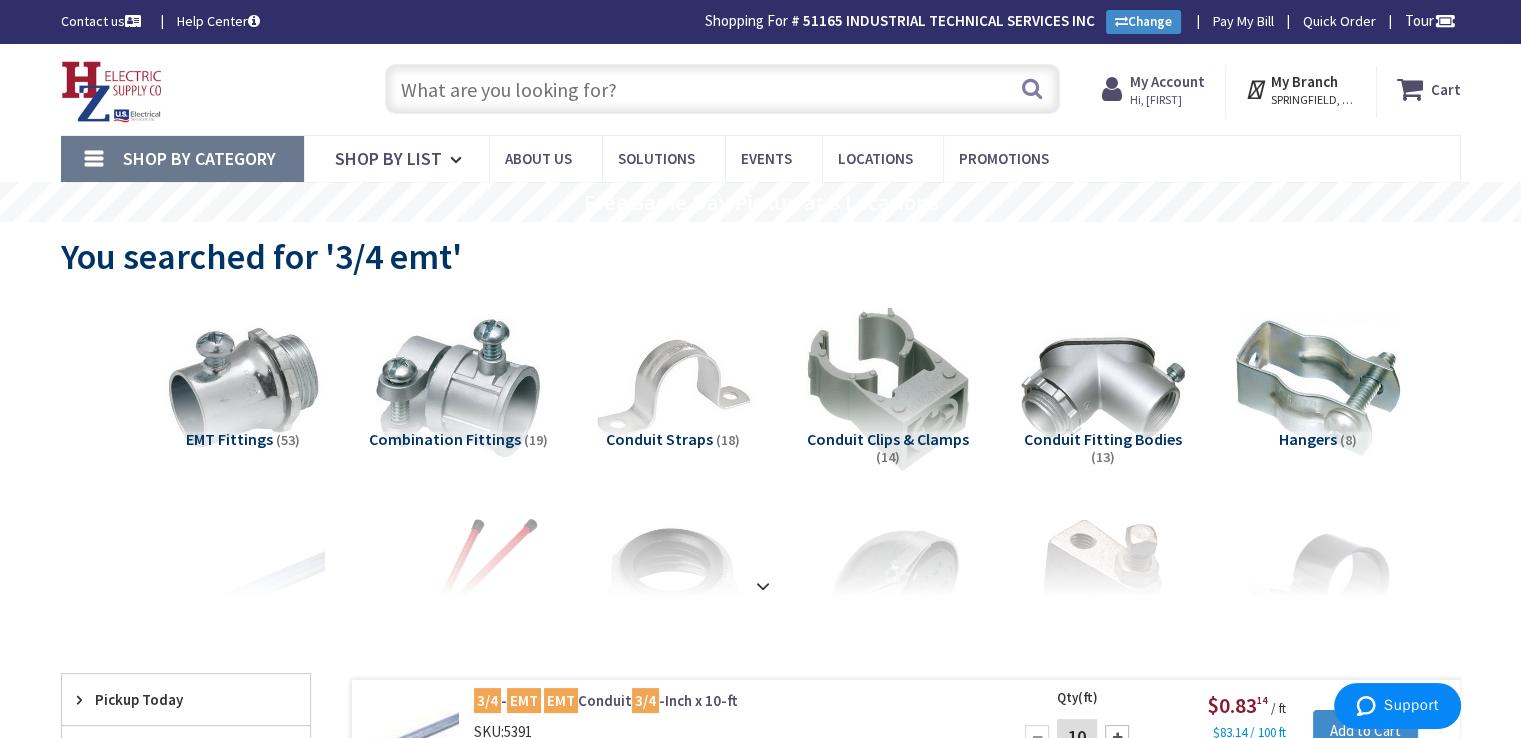 click at bounding box center (722, 89) 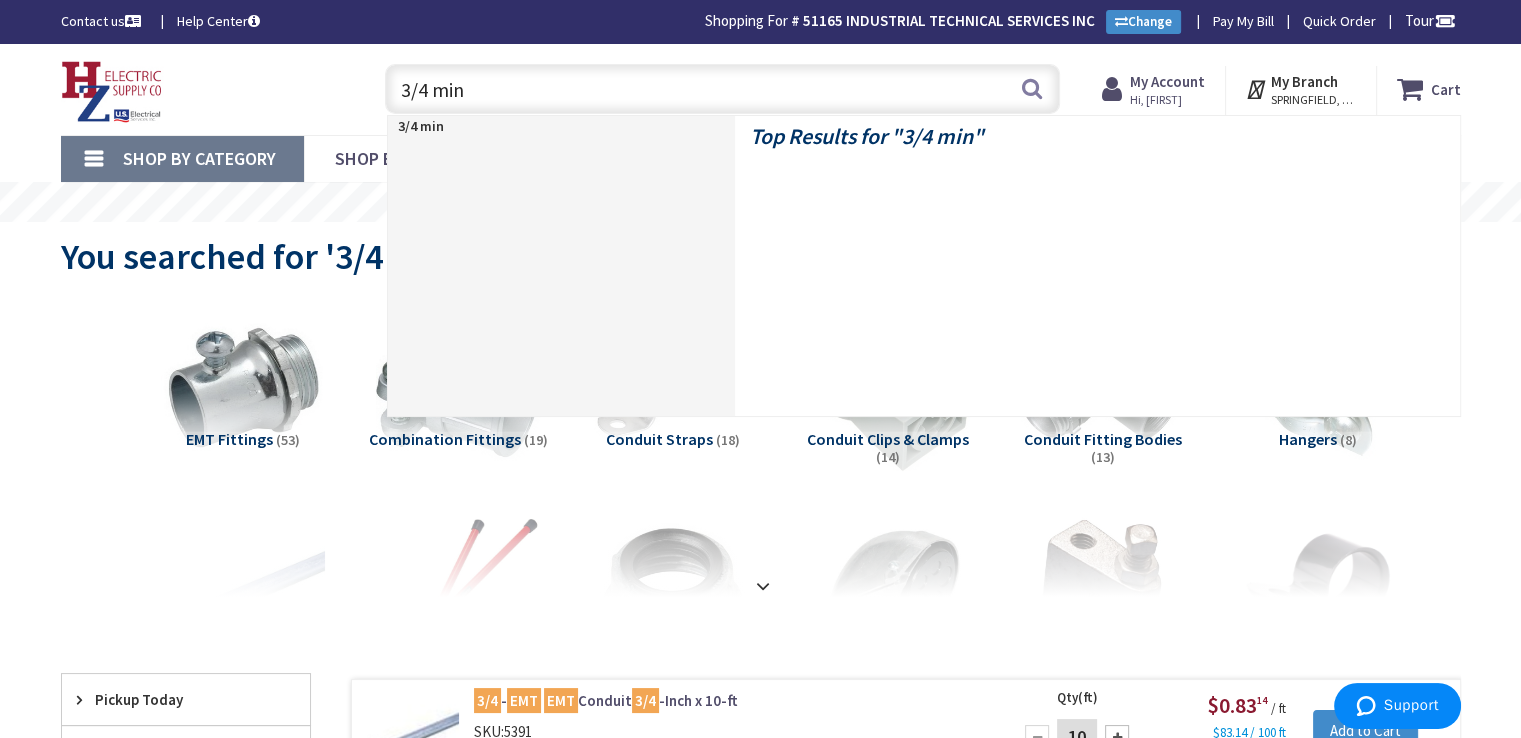 type on "3/4 mini" 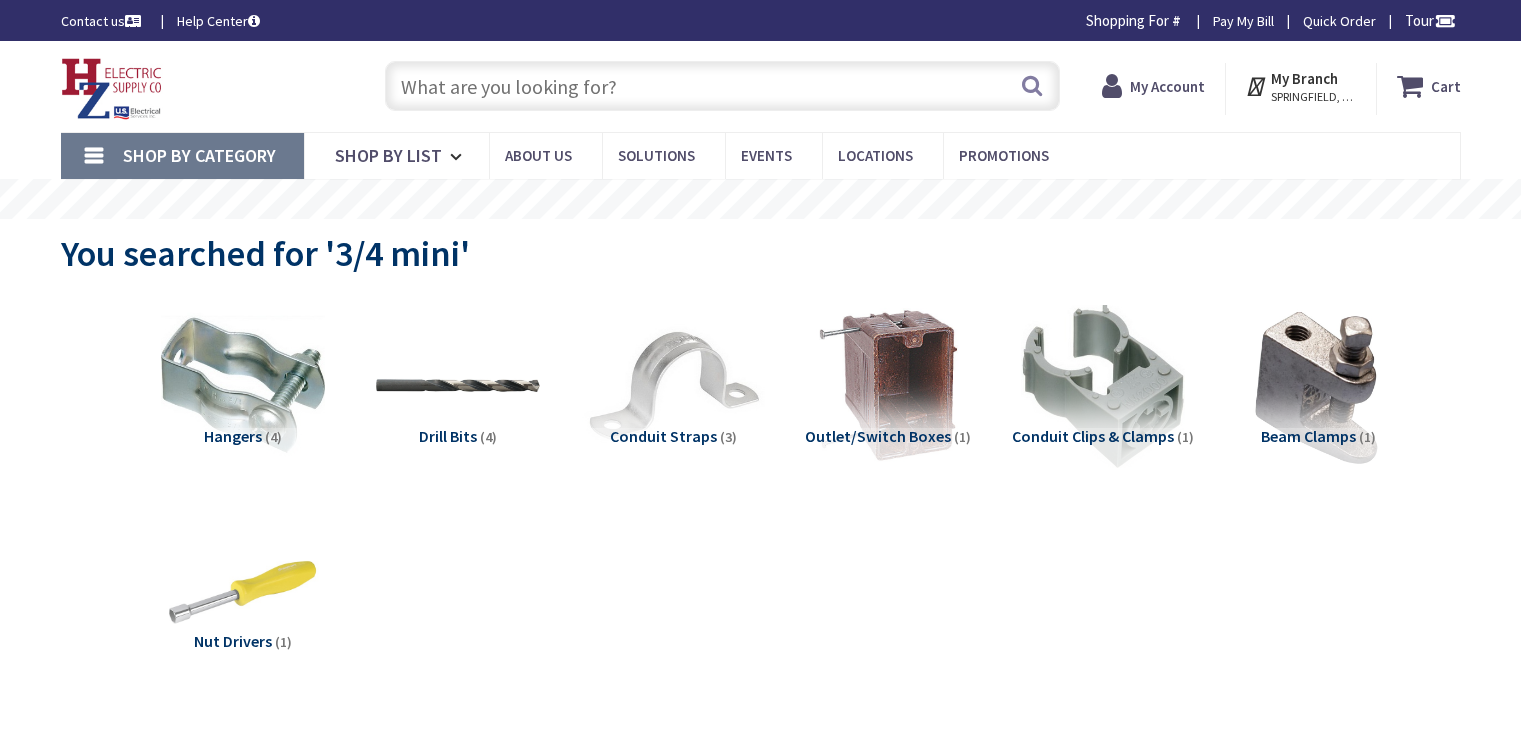 scroll, scrollTop: 0, scrollLeft: 0, axis: both 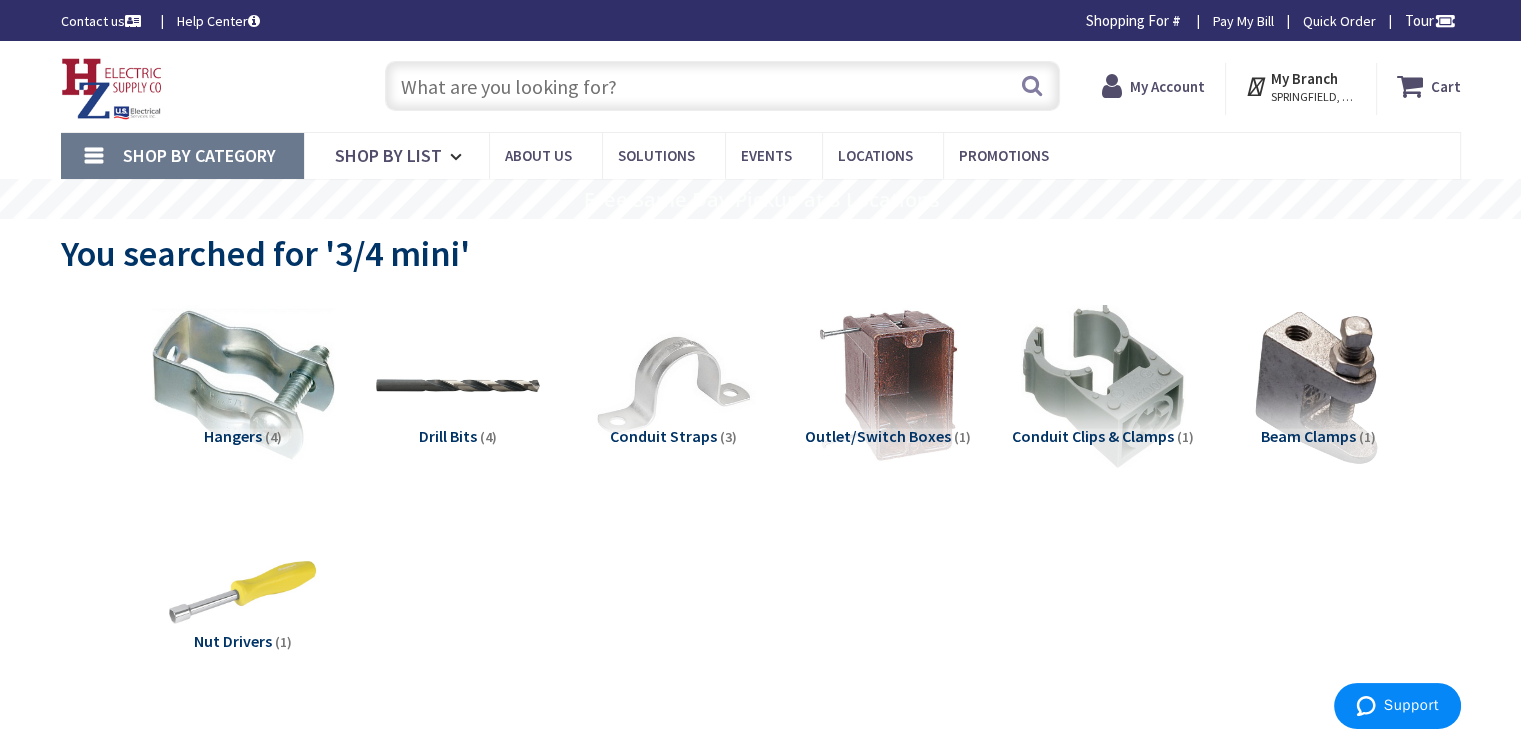 click at bounding box center (242, 385) 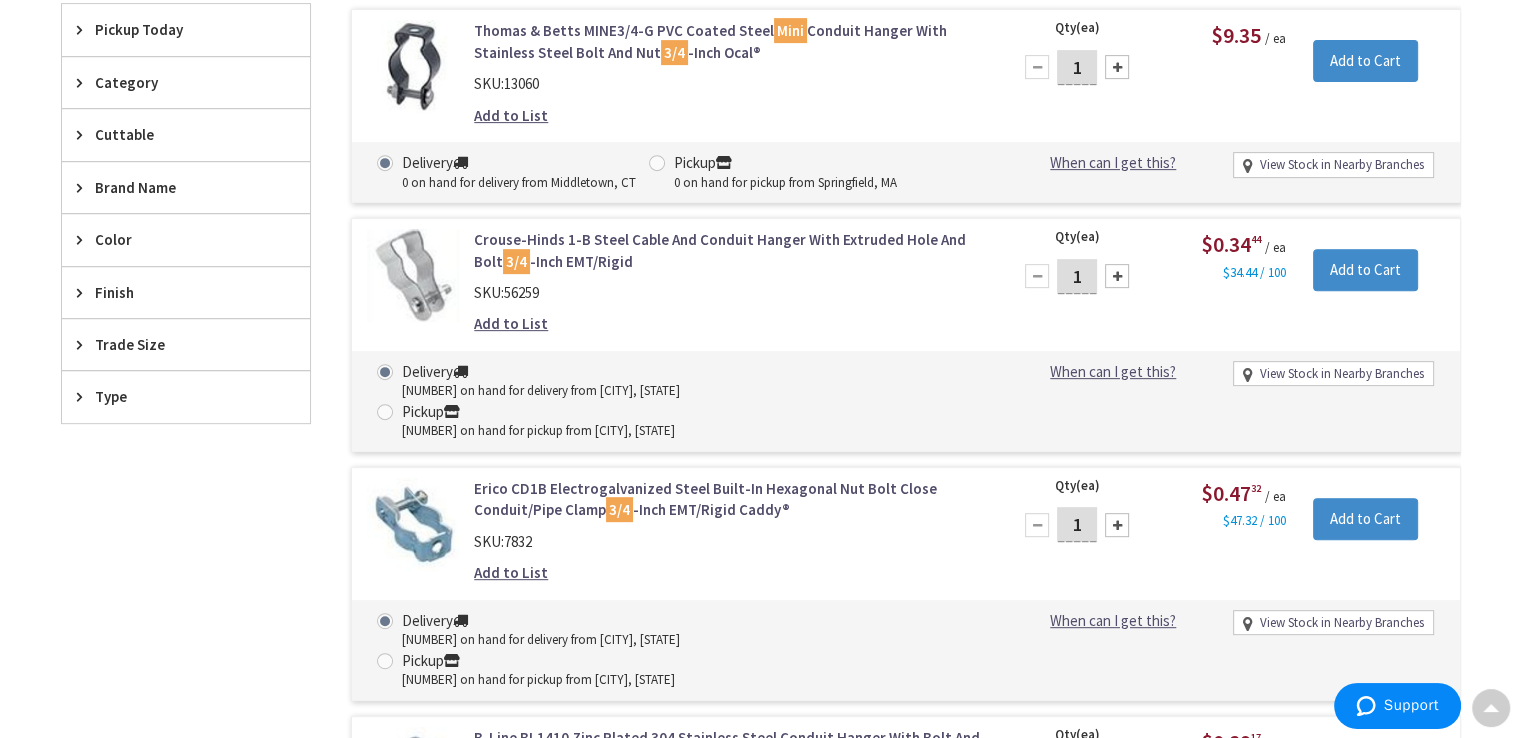 scroll, scrollTop: 0, scrollLeft: 0, axis: both 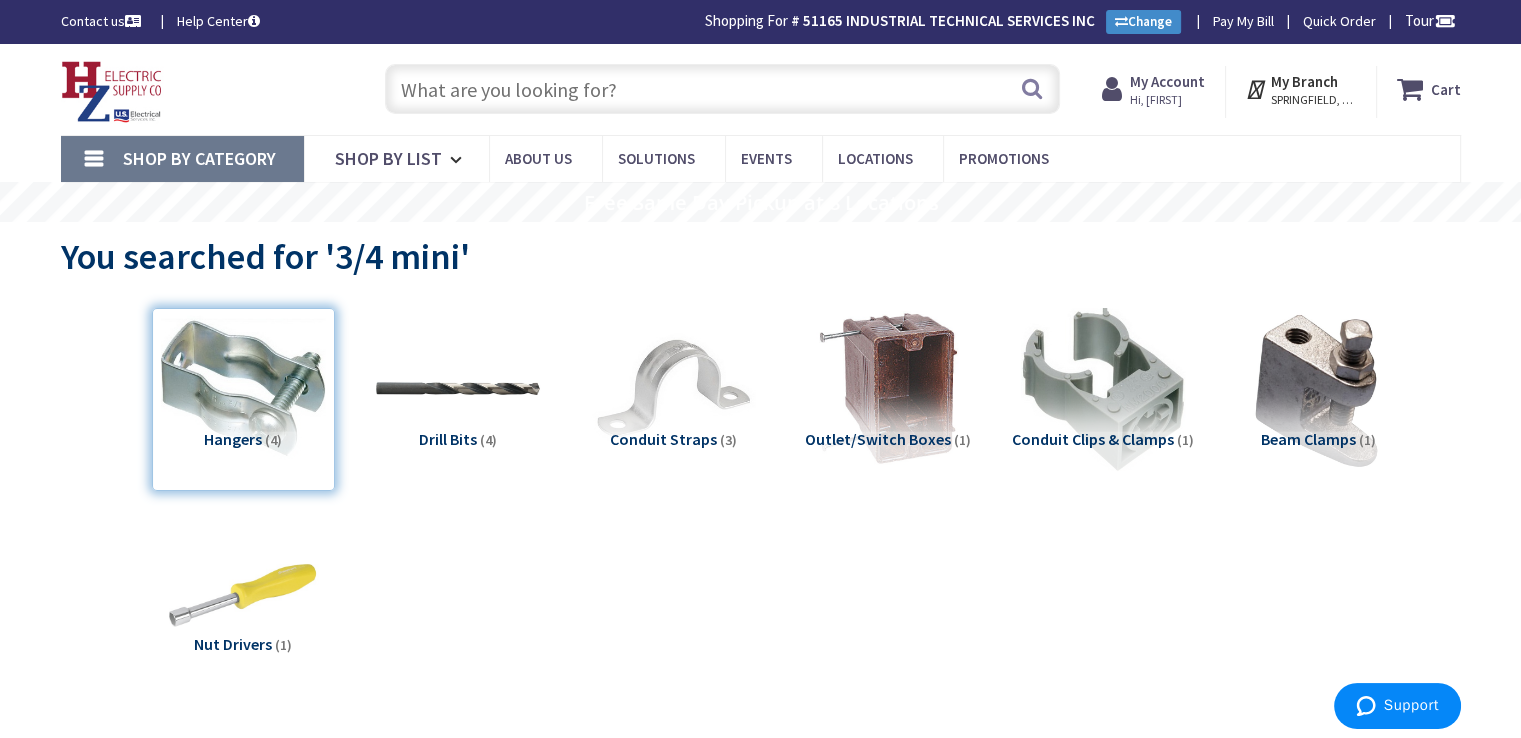 click at bounding box center (722, 89) 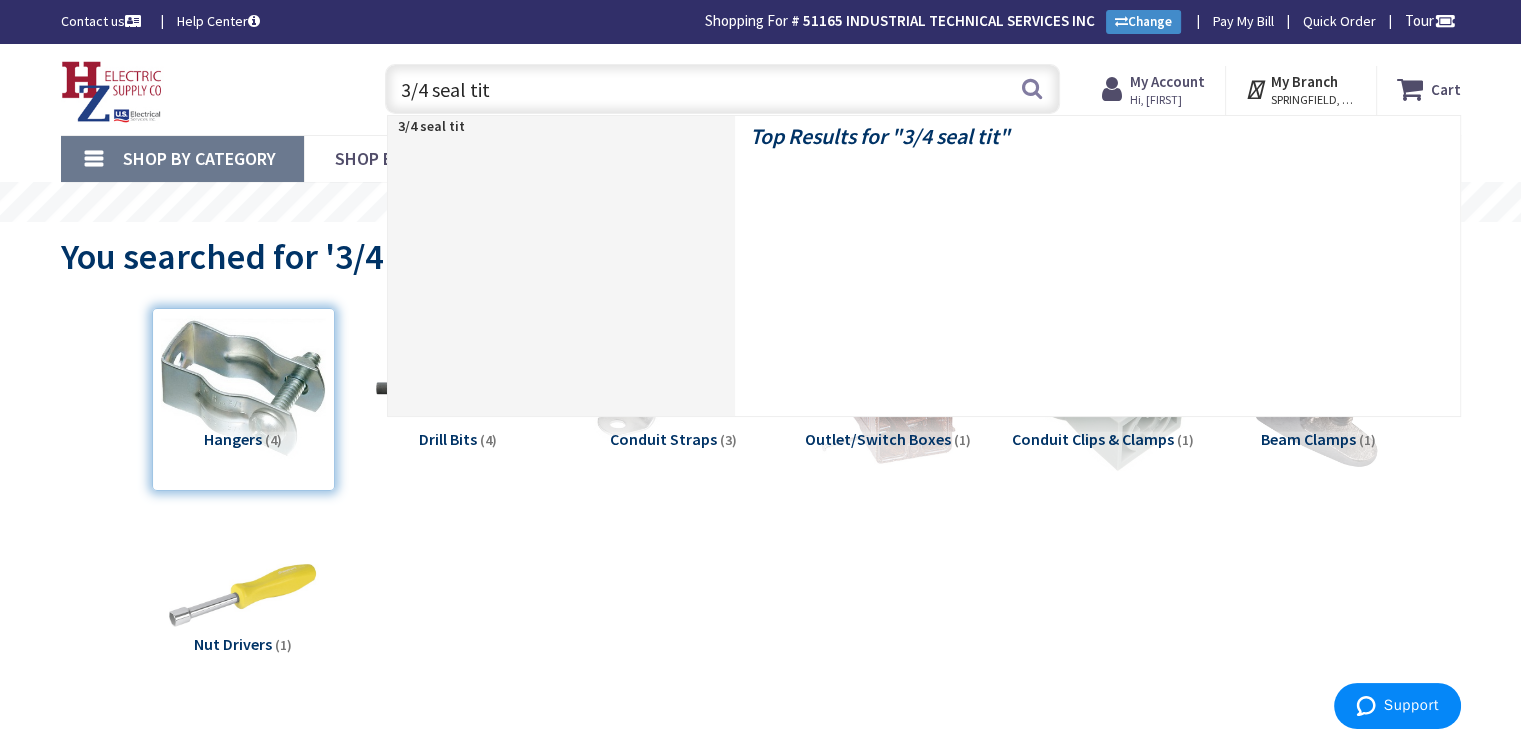 type on "3/4 seal tite" 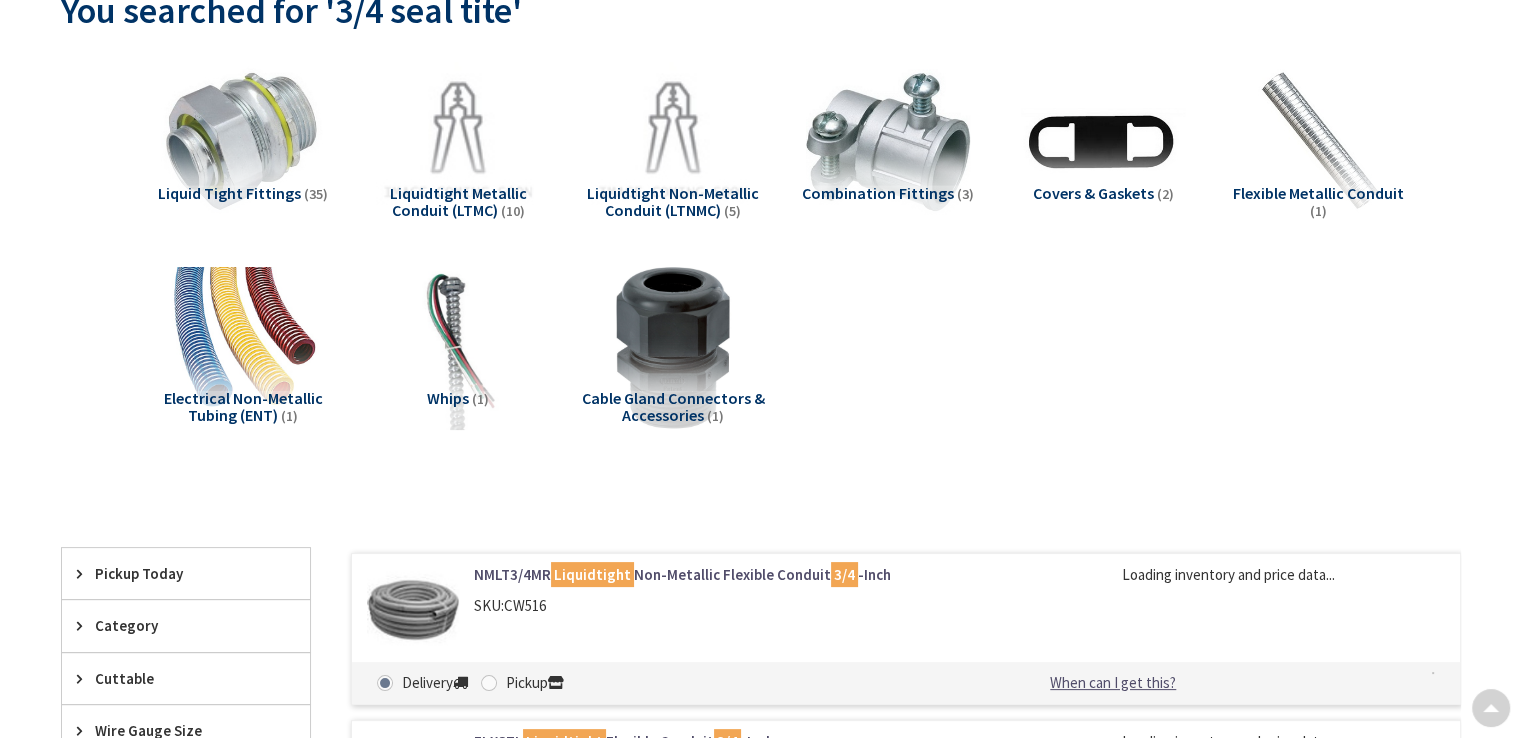 scroll, scrollTop: 244, scrollLeft: 0, axis: vertical 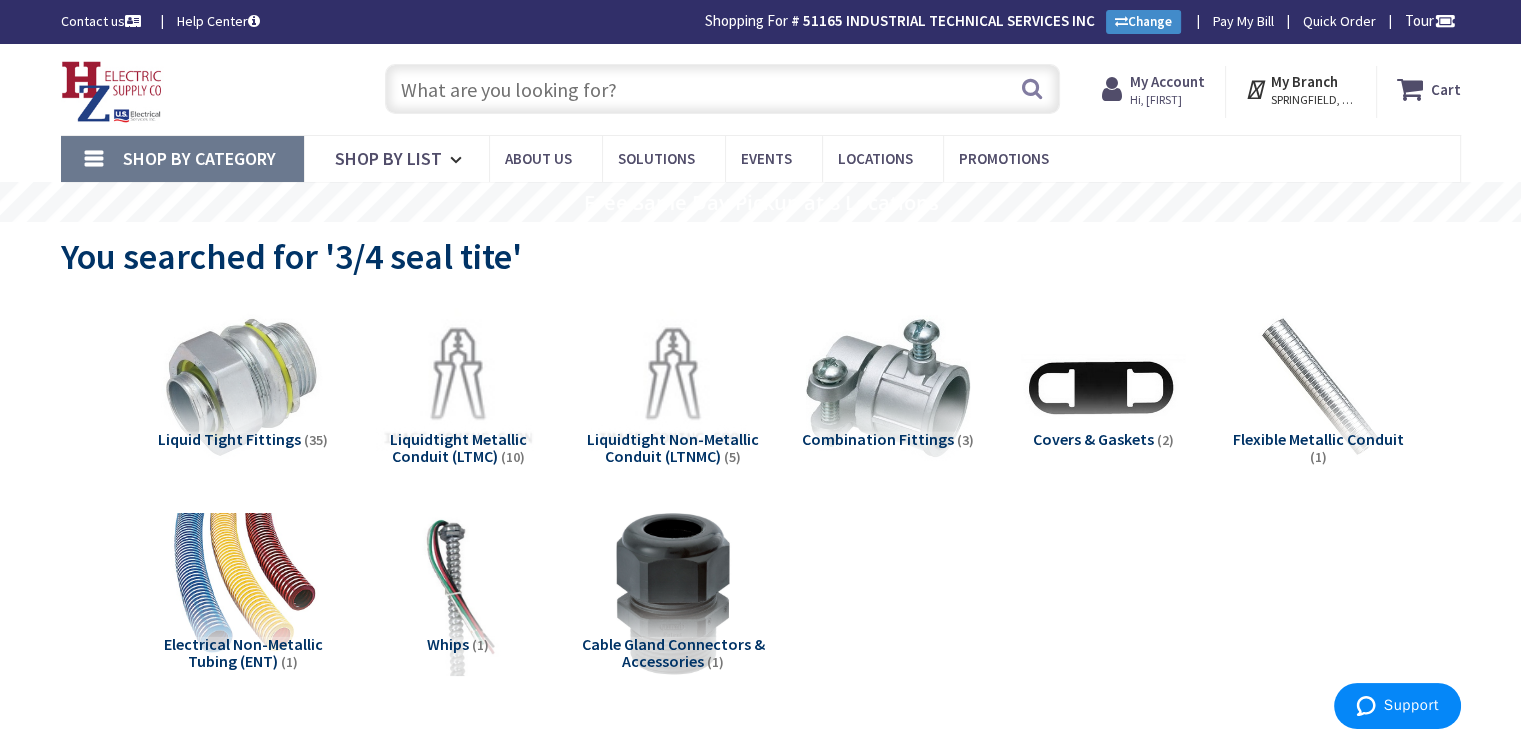 click at bounding box center [722, 89] 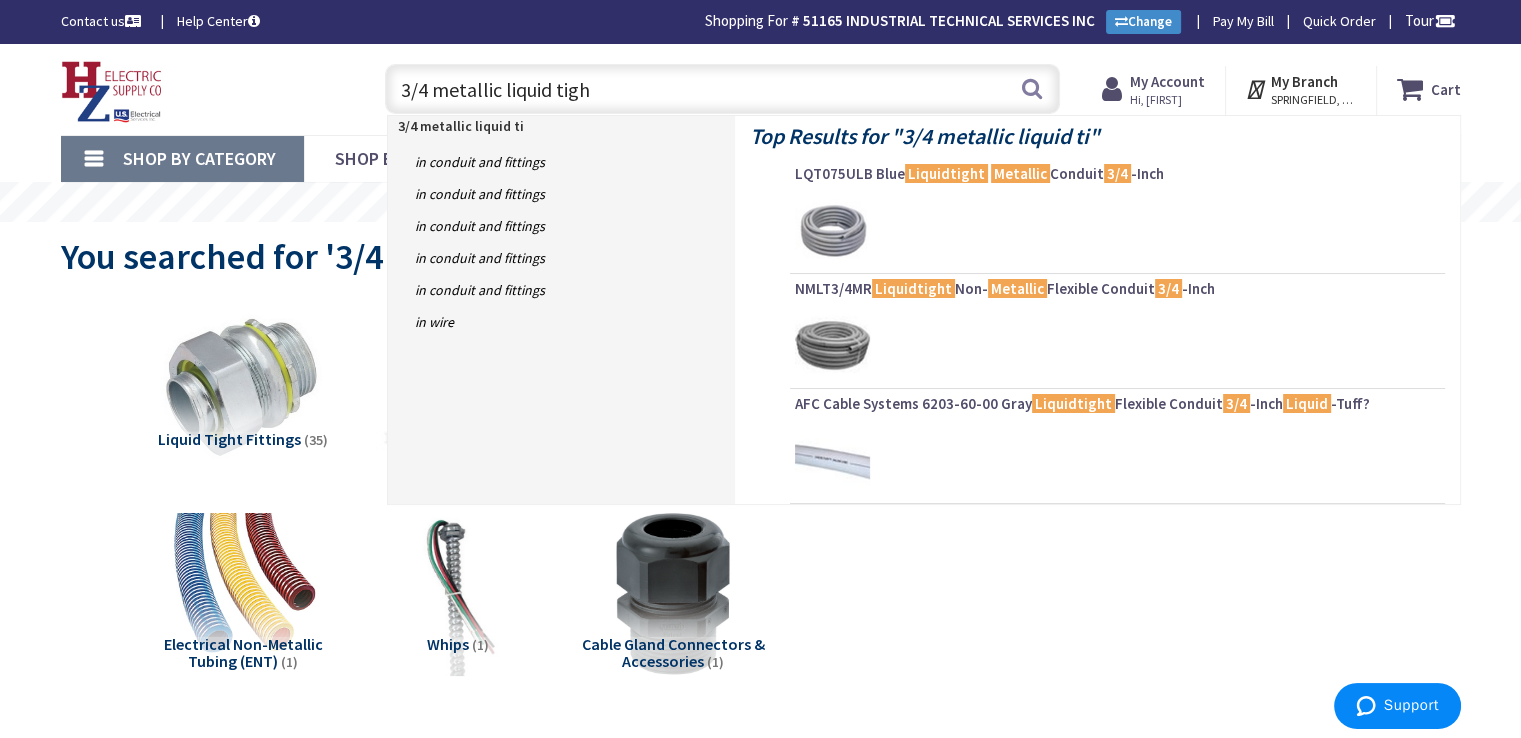 type on "3/4 metallic liquid tight" 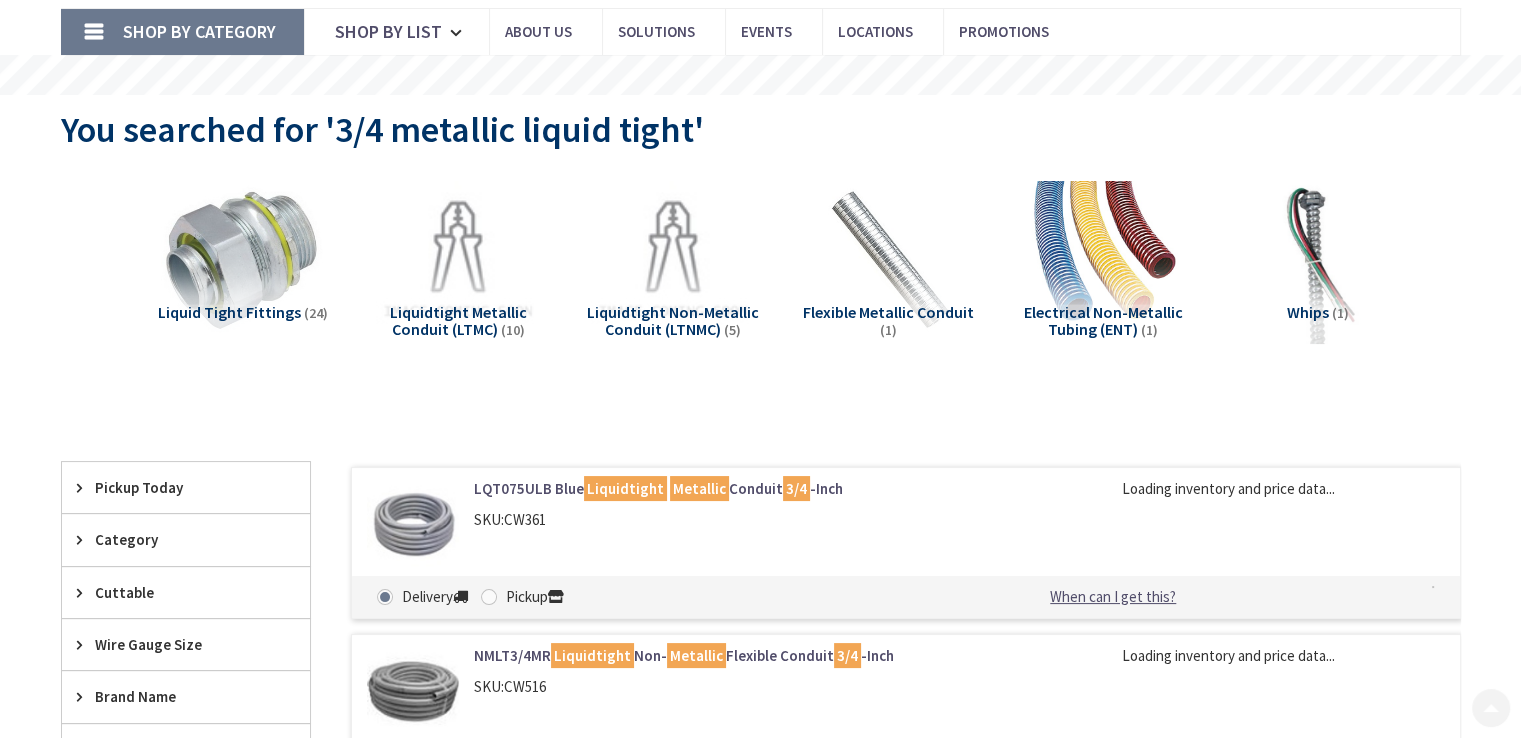 scroll, scrollTop: 270, scrollLeft: 0, axis: vertical 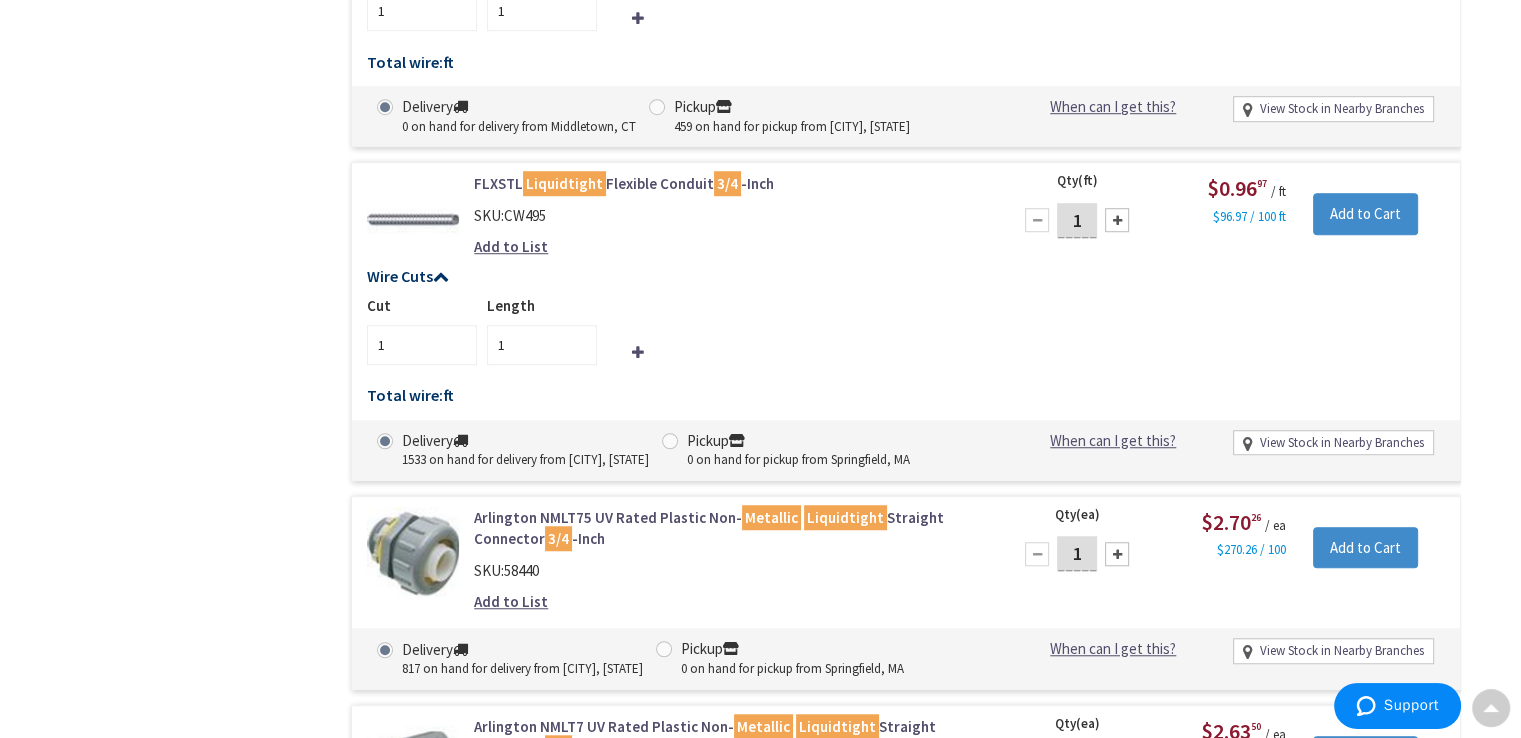click on "FLXSTL  Liquidtight  Flexible Conduit  3/4 -Inch" at bounding box center (728, 183) 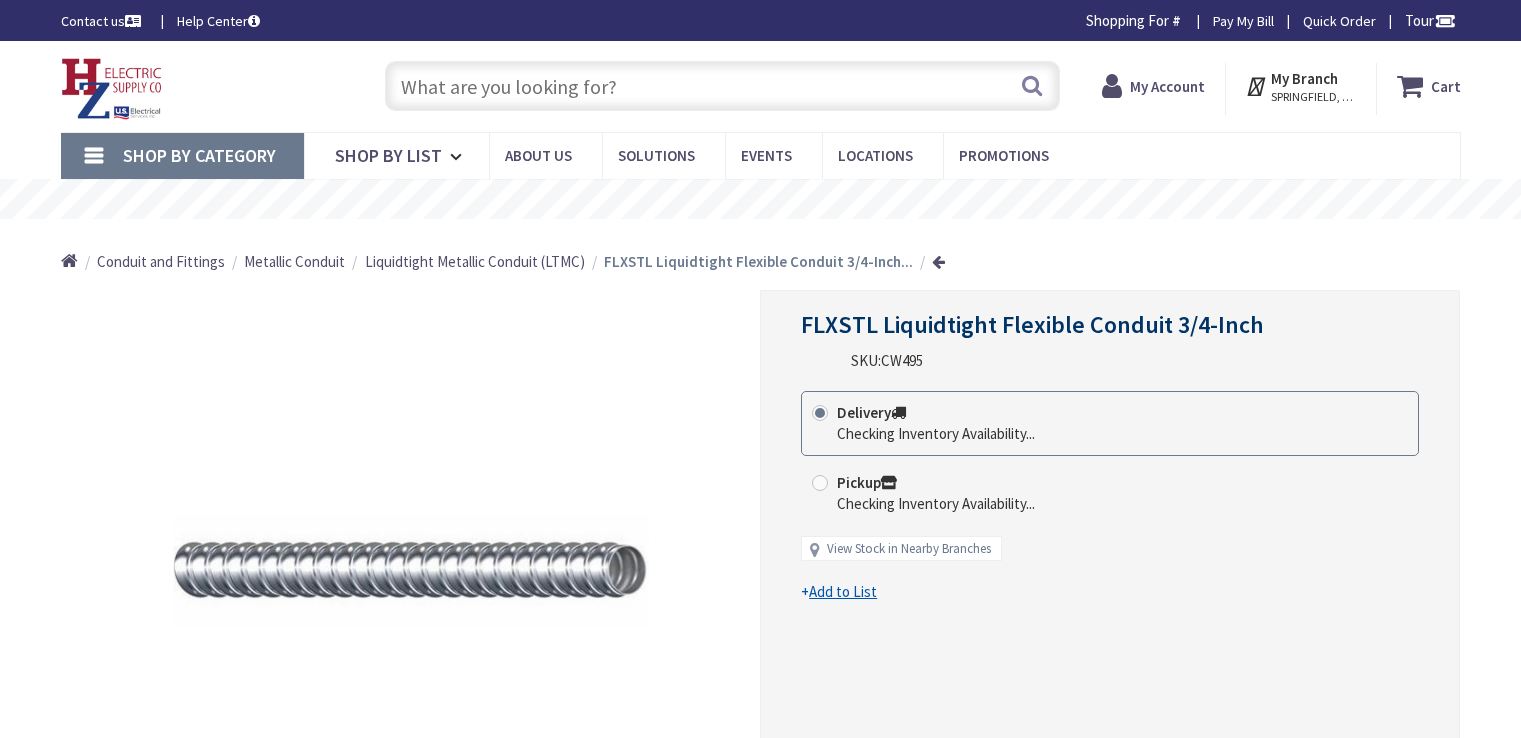 scroll, scrollTop: 0, scrollLeft: 0, axis: both 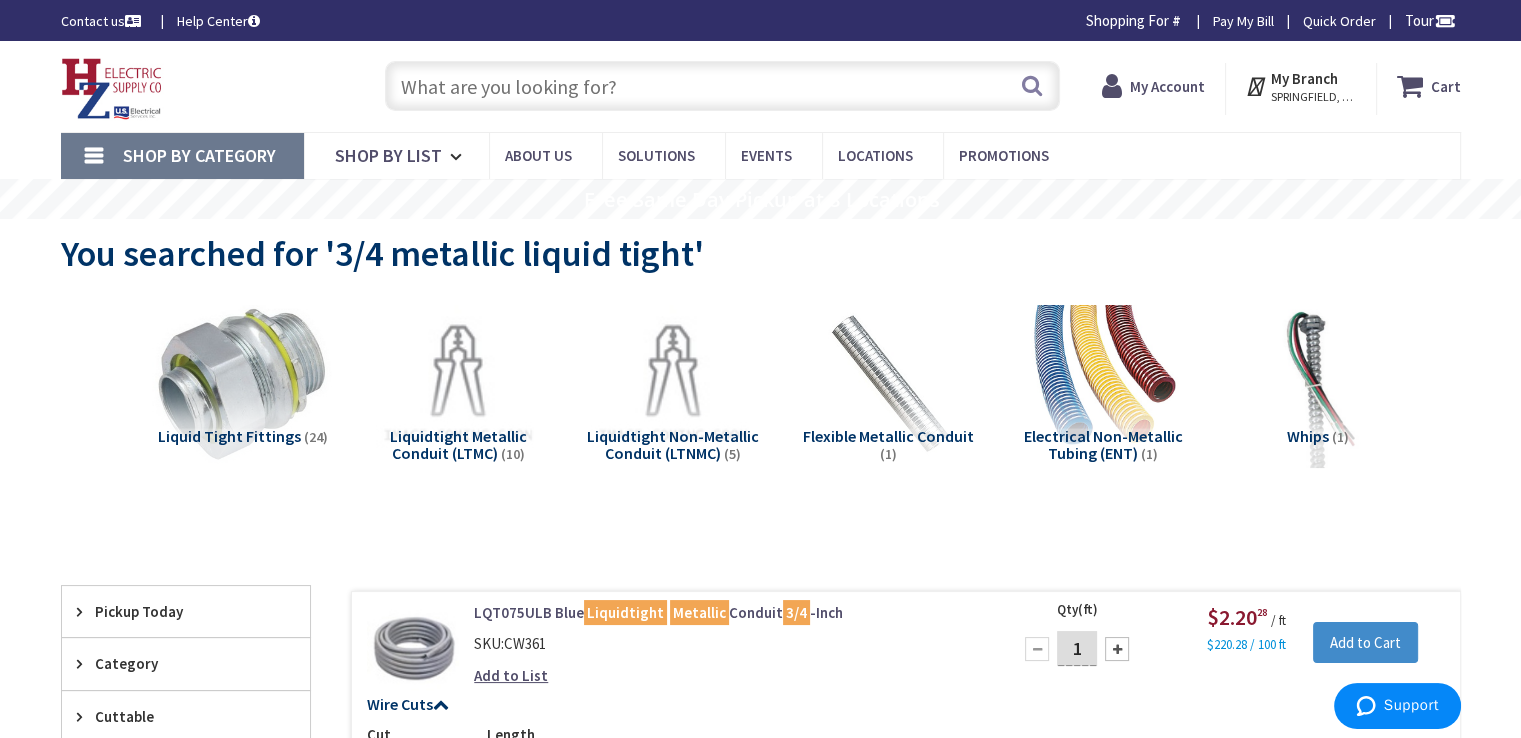click at bounding box center [242, 385] 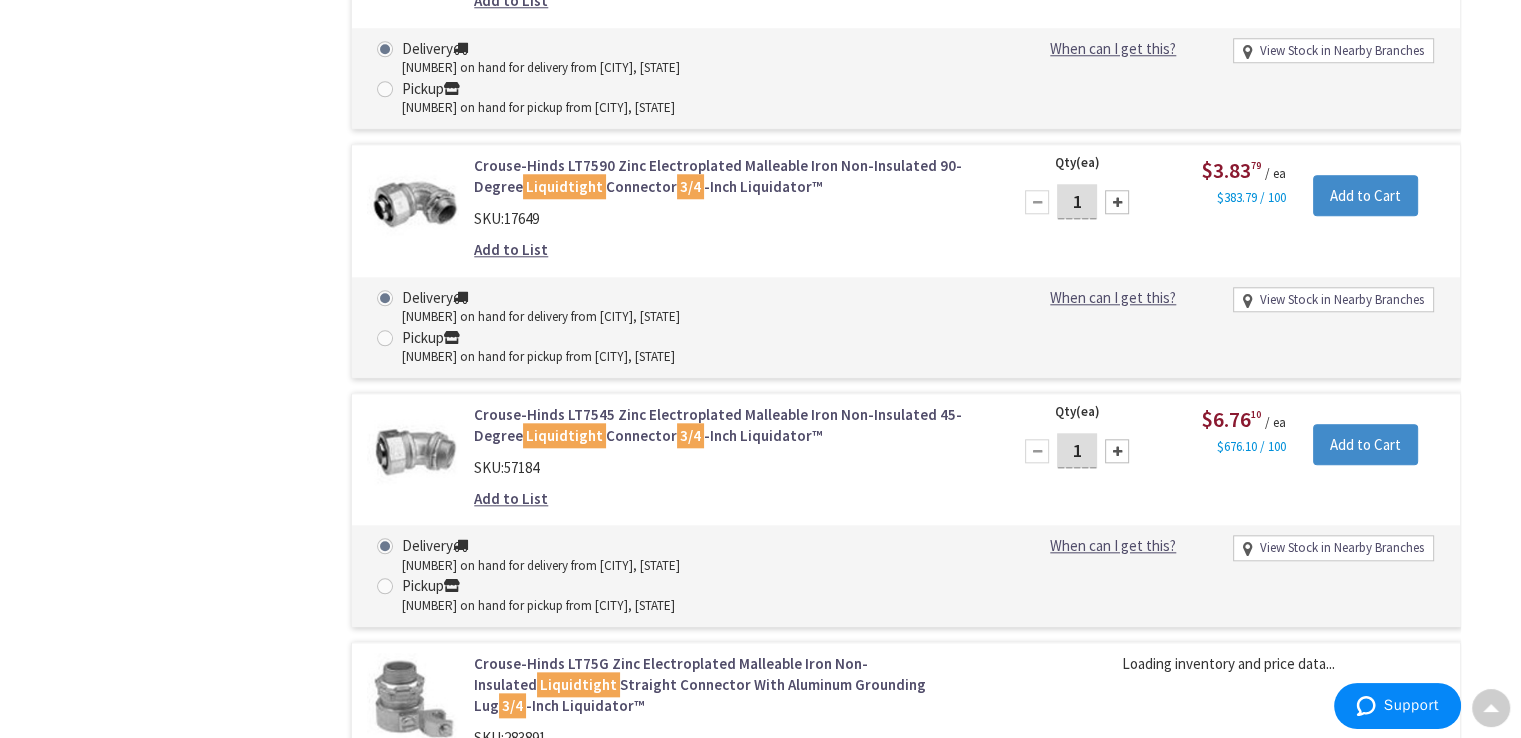 scroll, scrollTop: 2038, scrollLeft: 0, axis: vertical 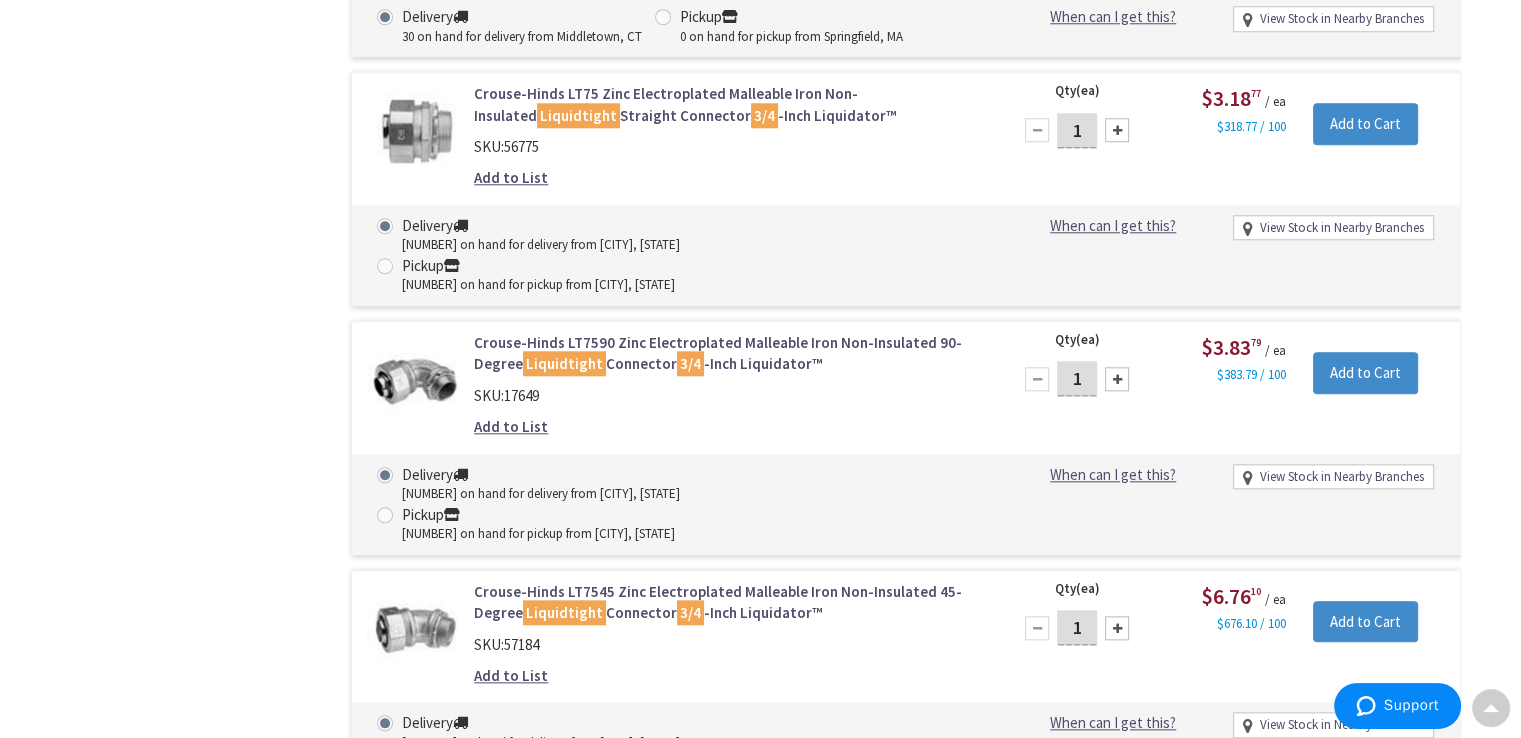 click on "SKU:  17649" at bounding box center [728, 395] 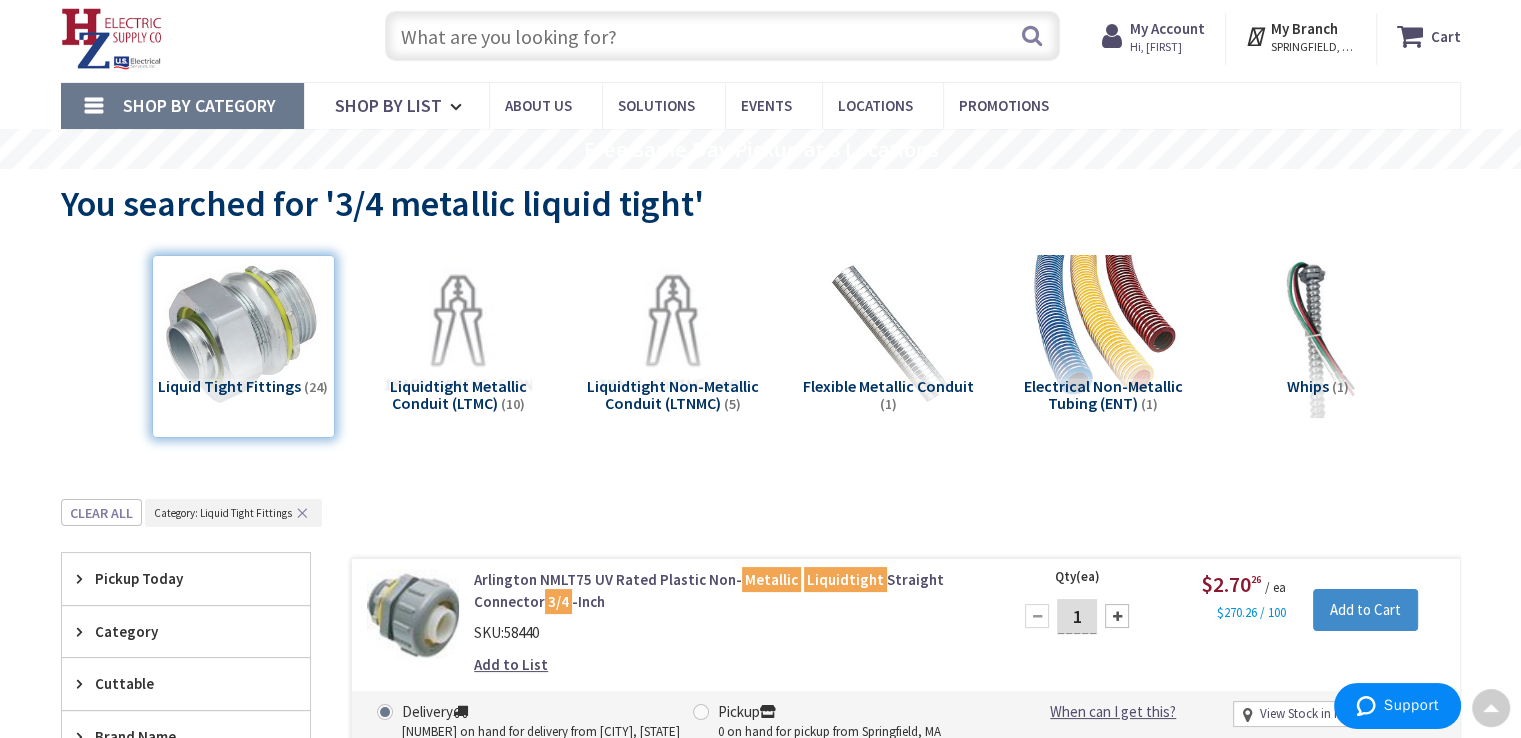 scroll, scrollTop: 0, scrollLeft: 0, axis: both 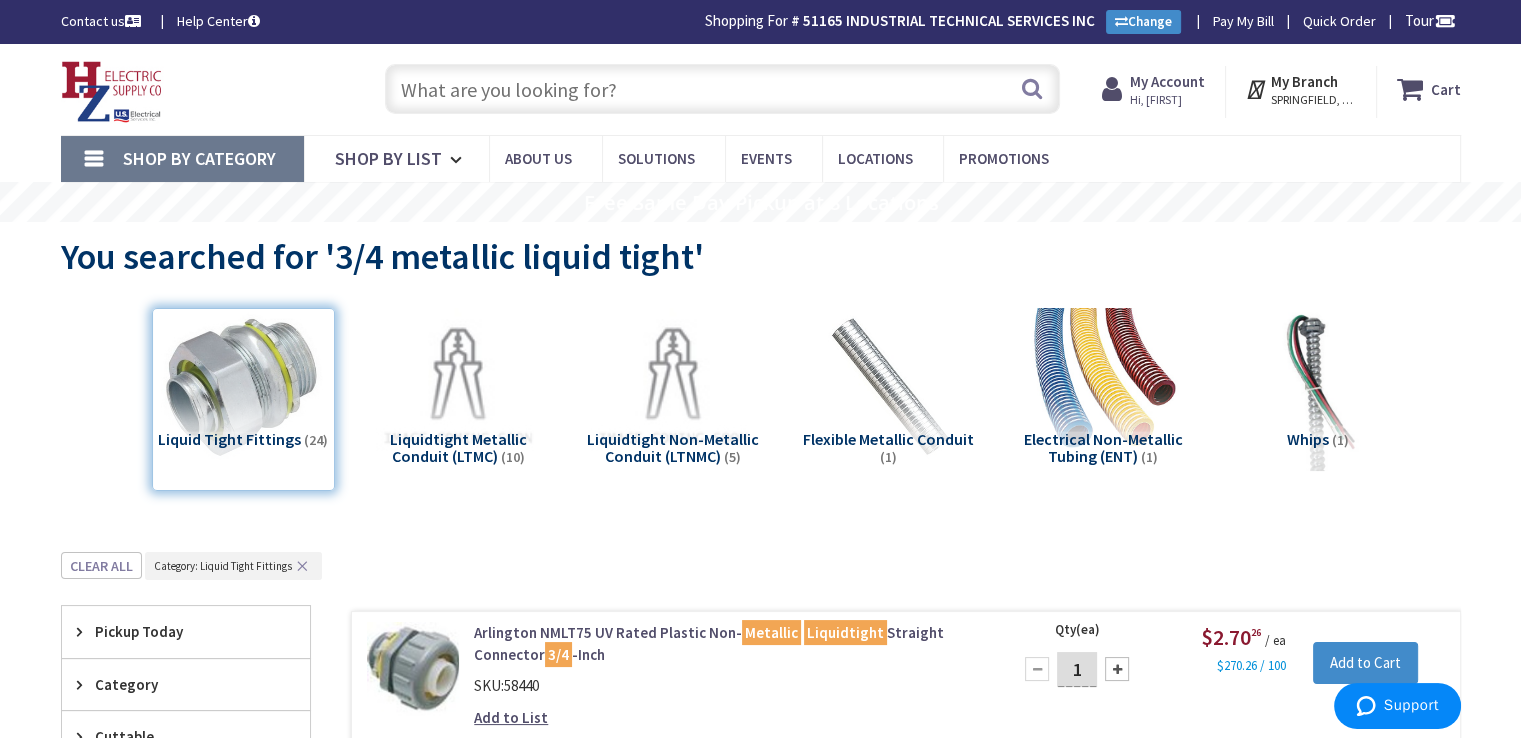 click at bounding box center (722, 89) 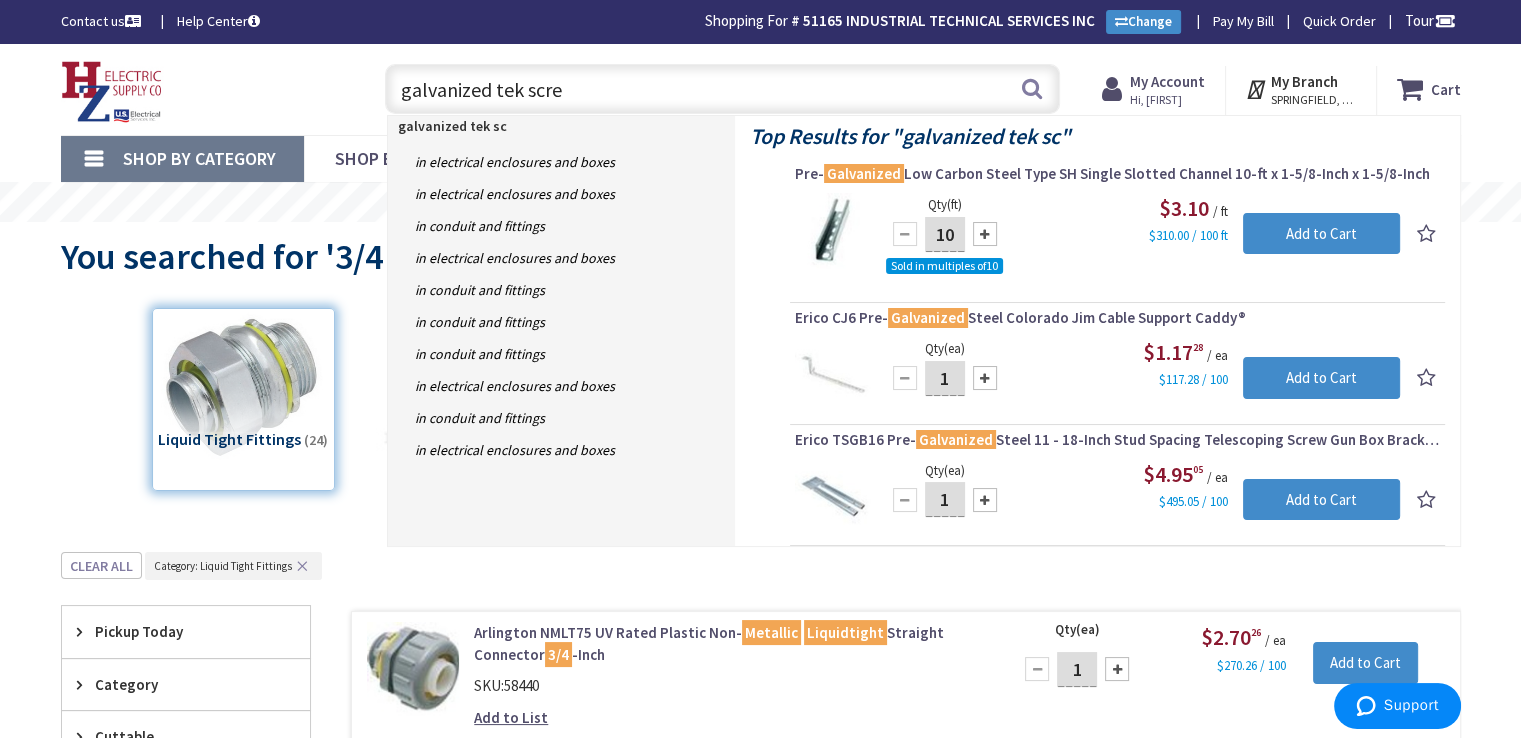 type on "galvanized tek screw" 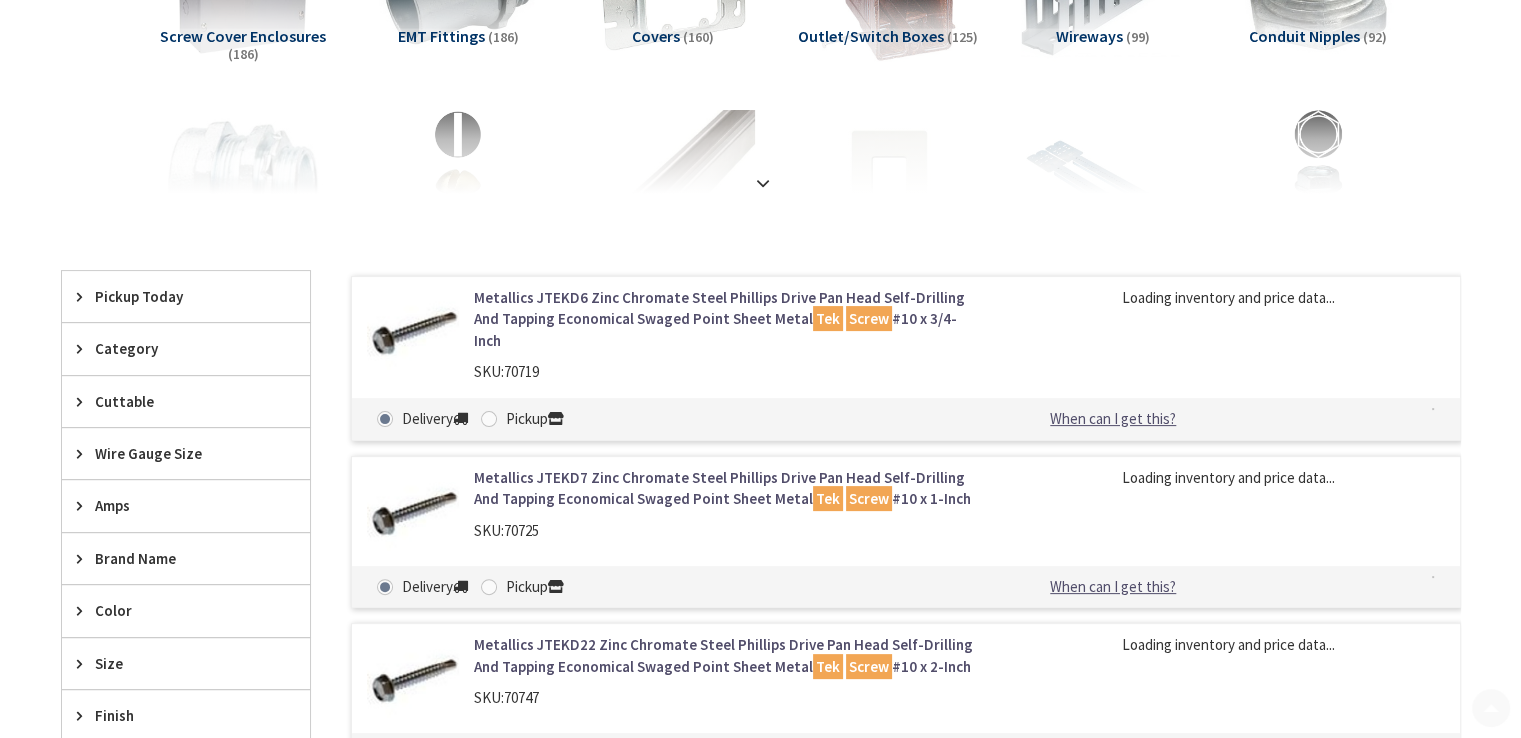 scroll, scrollTop: 412, scrollLeft: 0, axis: vertical 